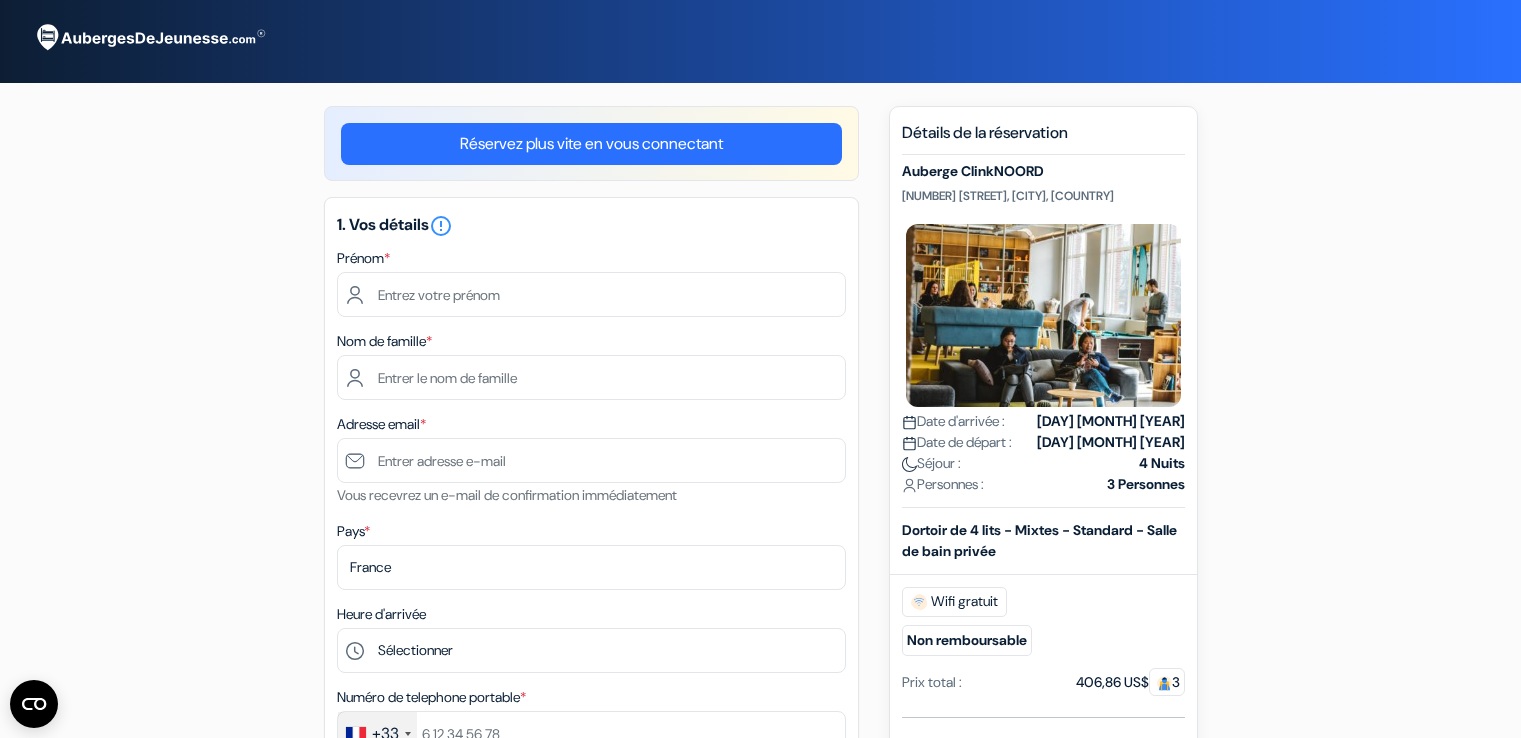 scroll, scrollTop: 0, scrollLeft: 0, axis: both 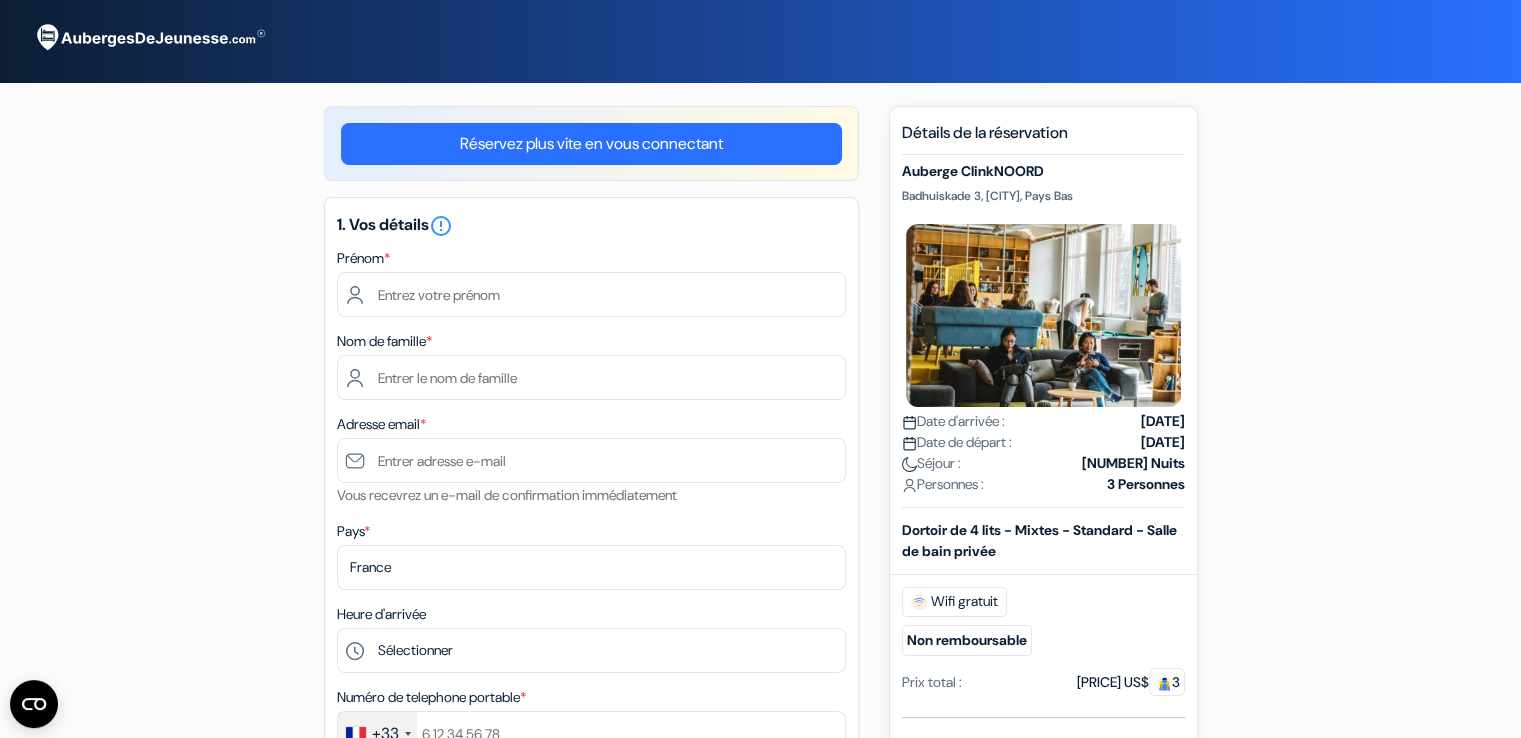 click on "Réservez plus vite en vous connectant" at bounding box center [591, 144] 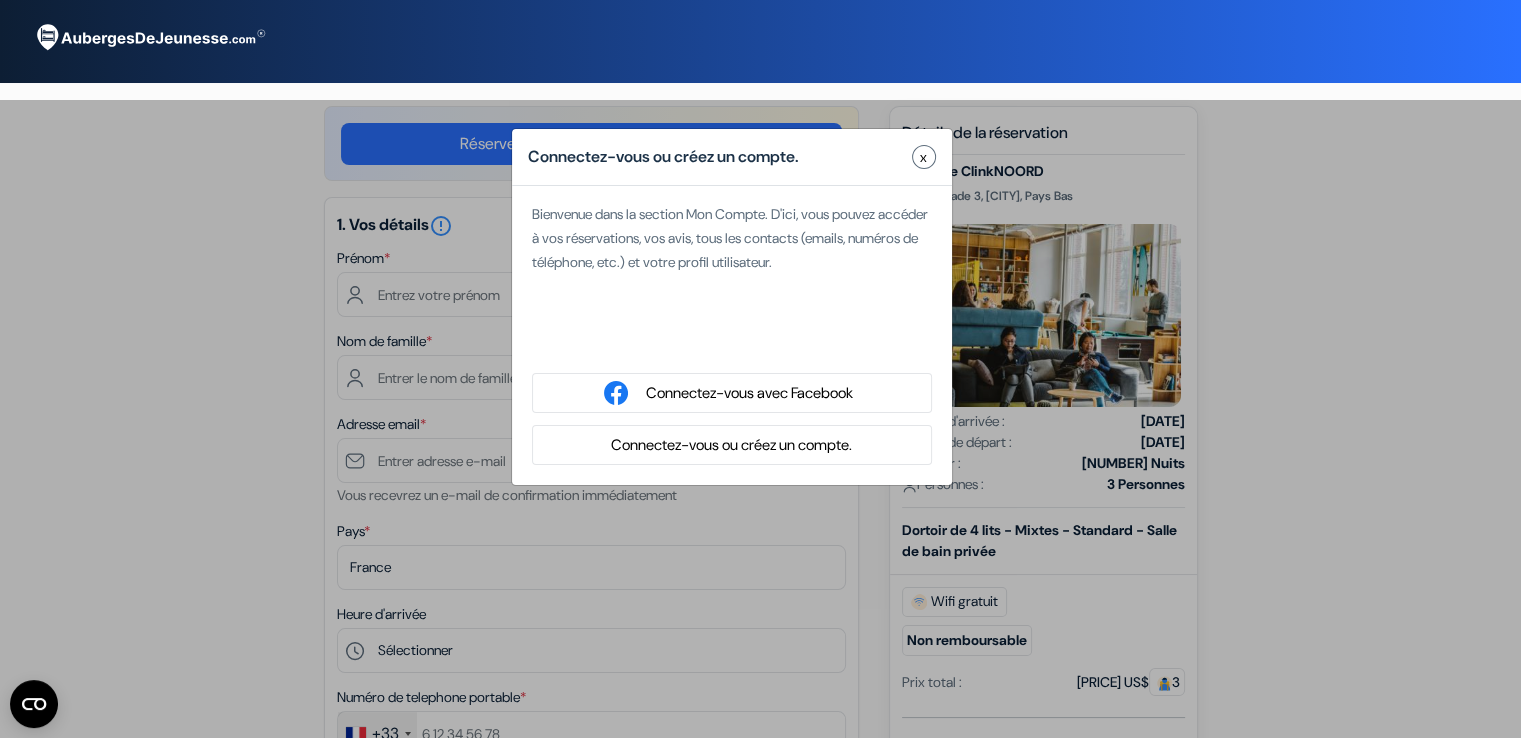 click on "Connectez-vous ou créez un compte." at bounding box center [731, 445] 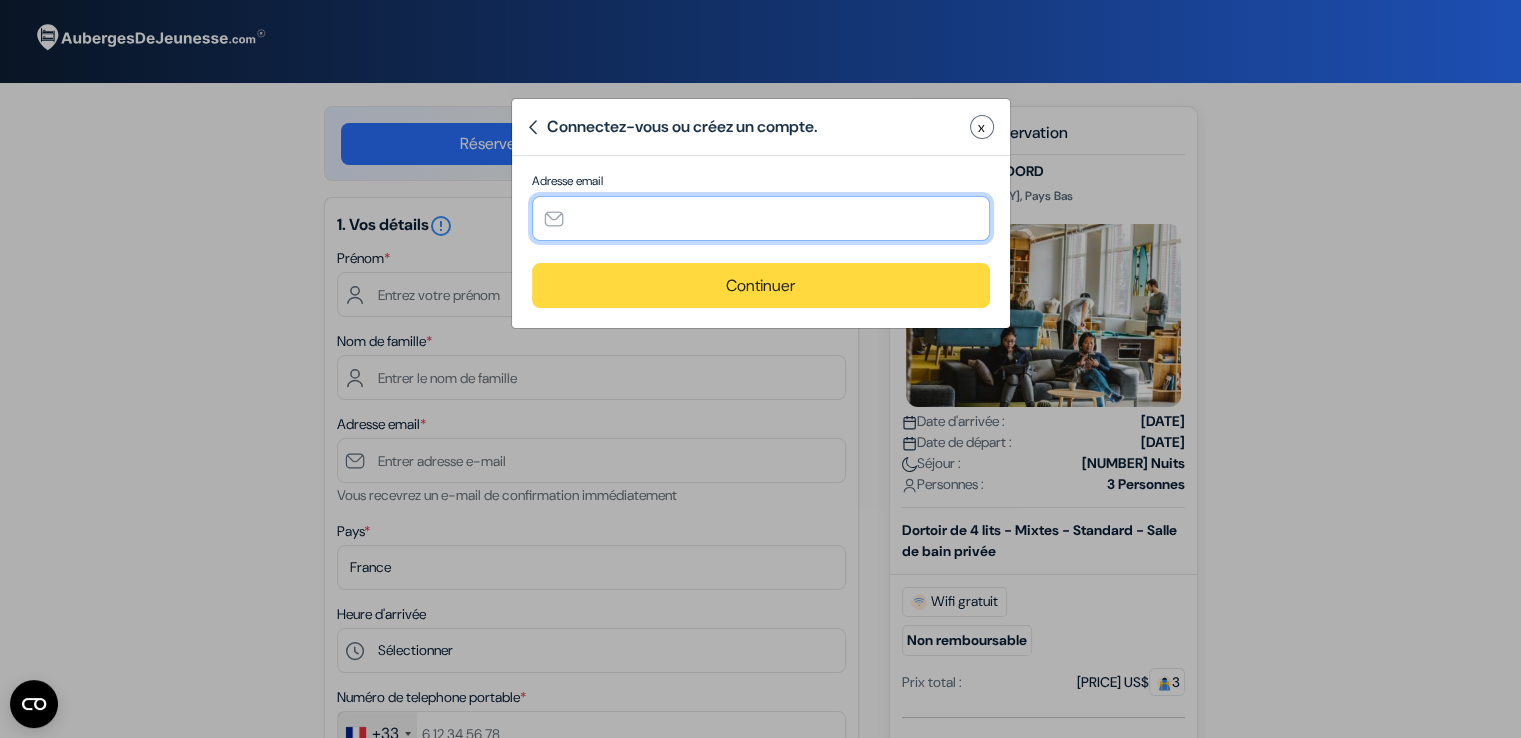 click at bounding box center (761, 218) 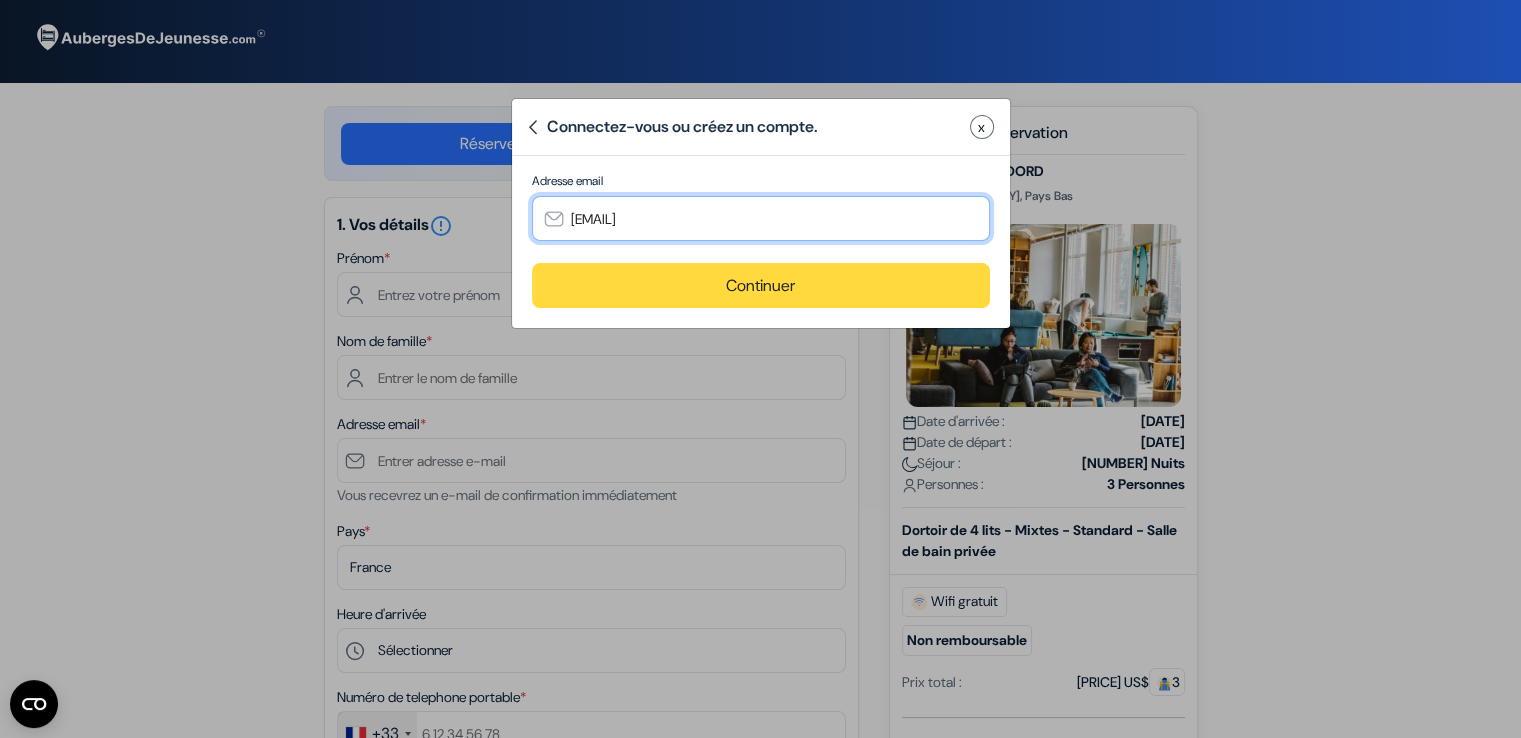 type on "gaspard.huet@example.com" 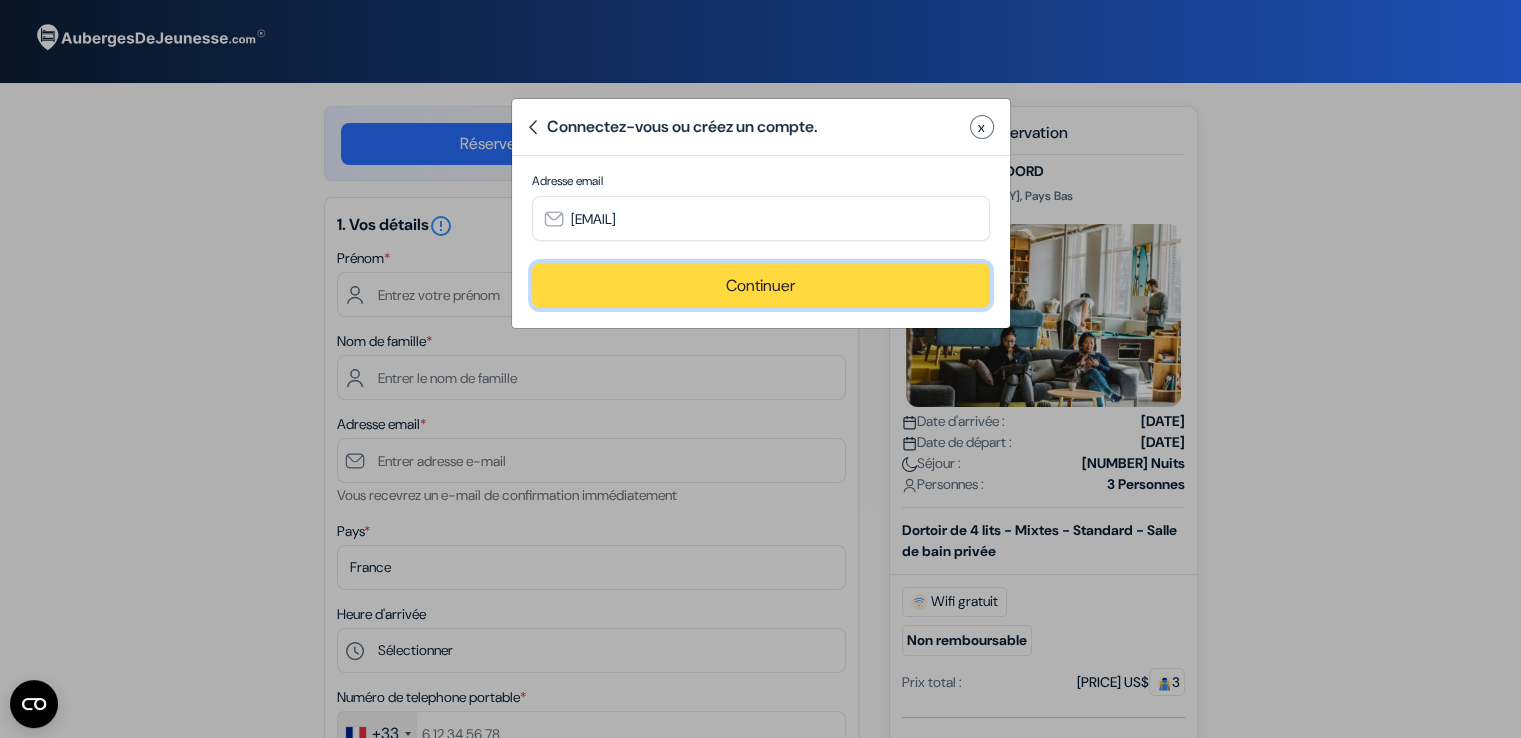 click on "Continuer" at bounding box center [761, 285] 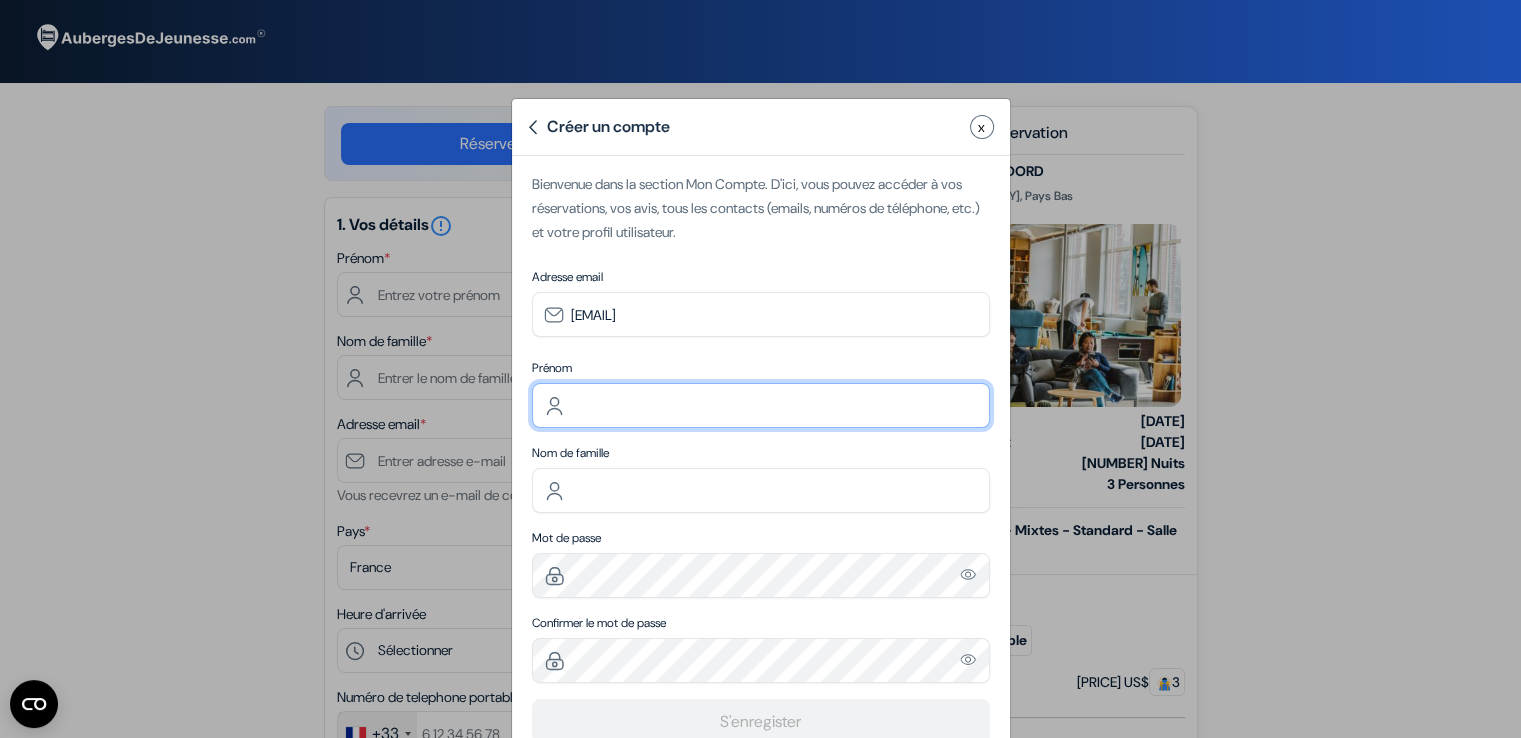 click at bounding box center [761, 405] 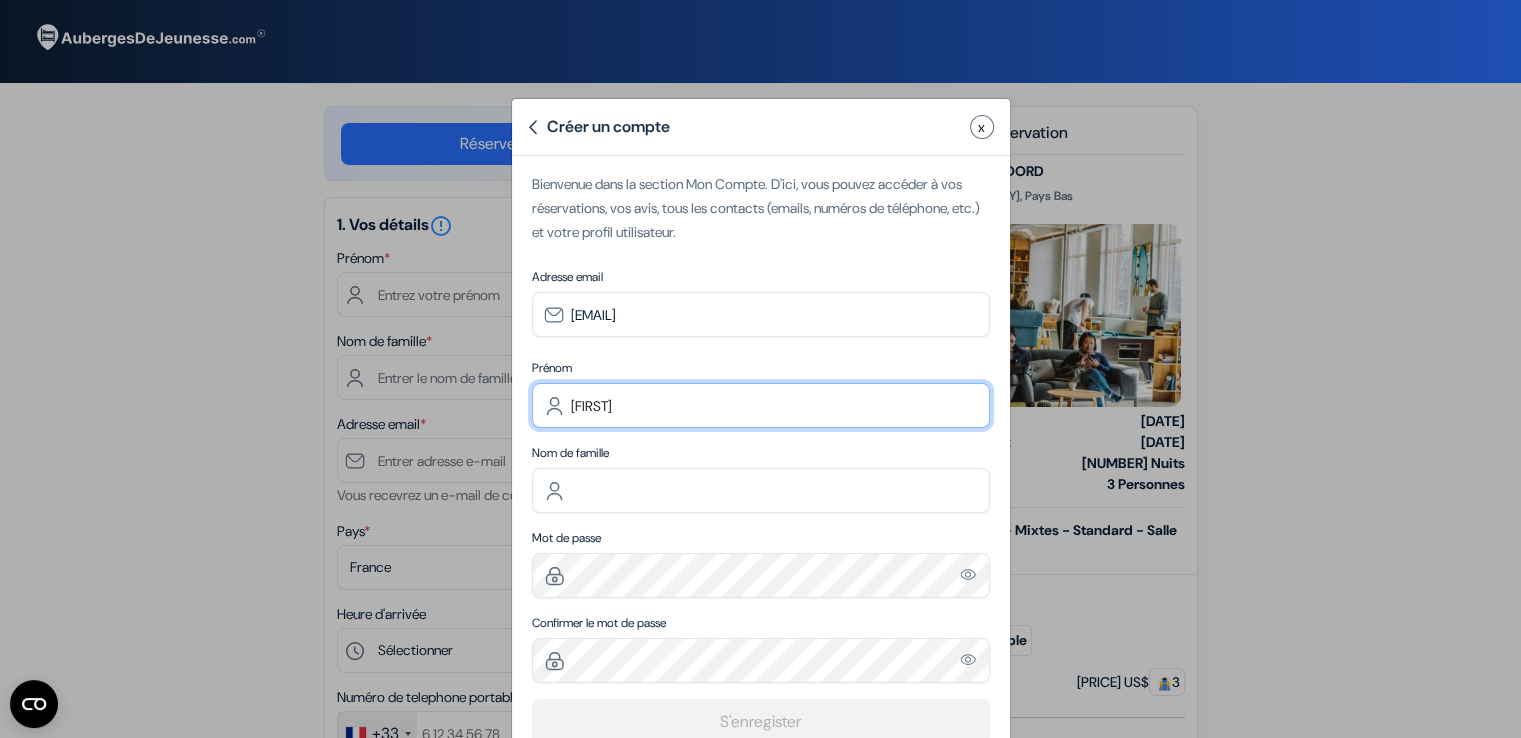 type on "Gaspard" 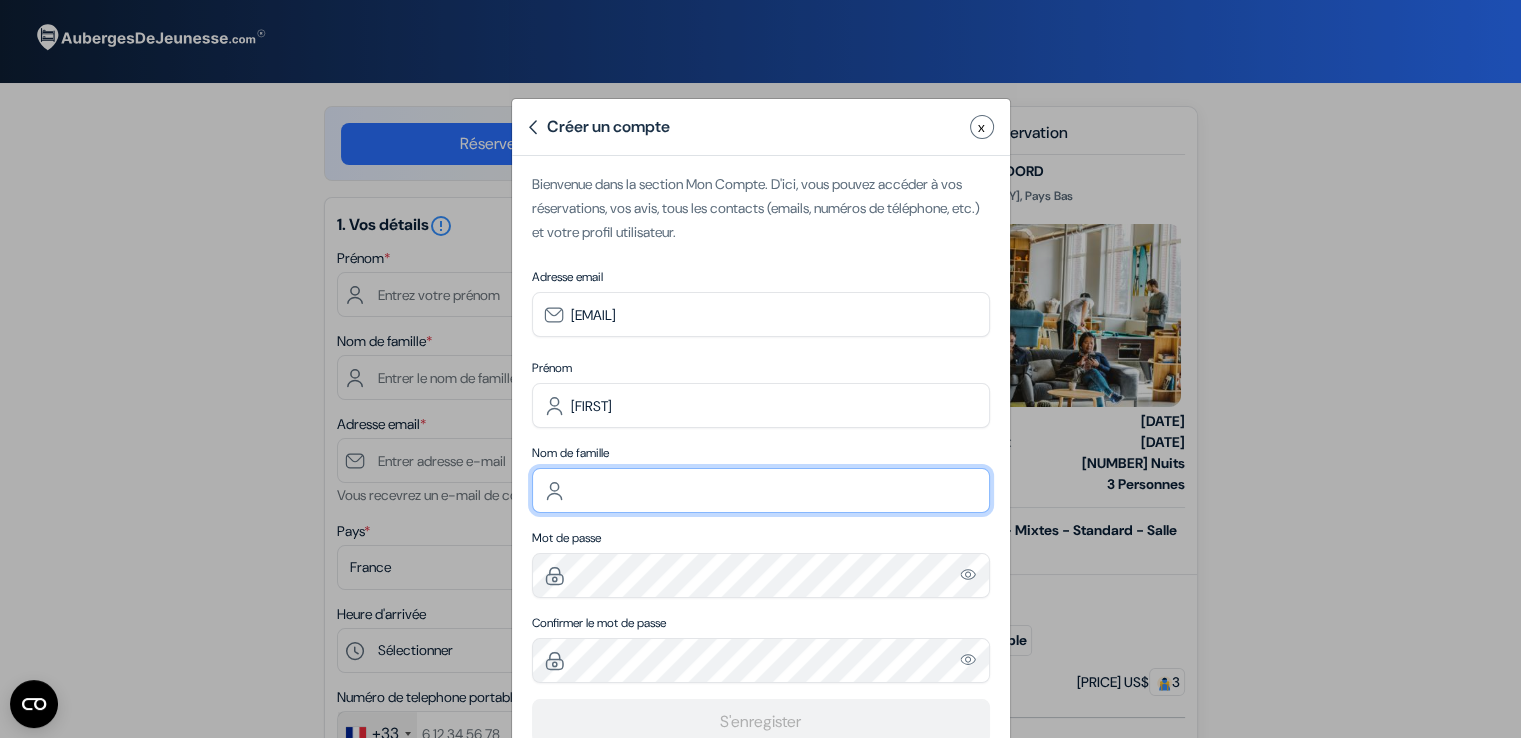 click at bounding box center [761, 490] 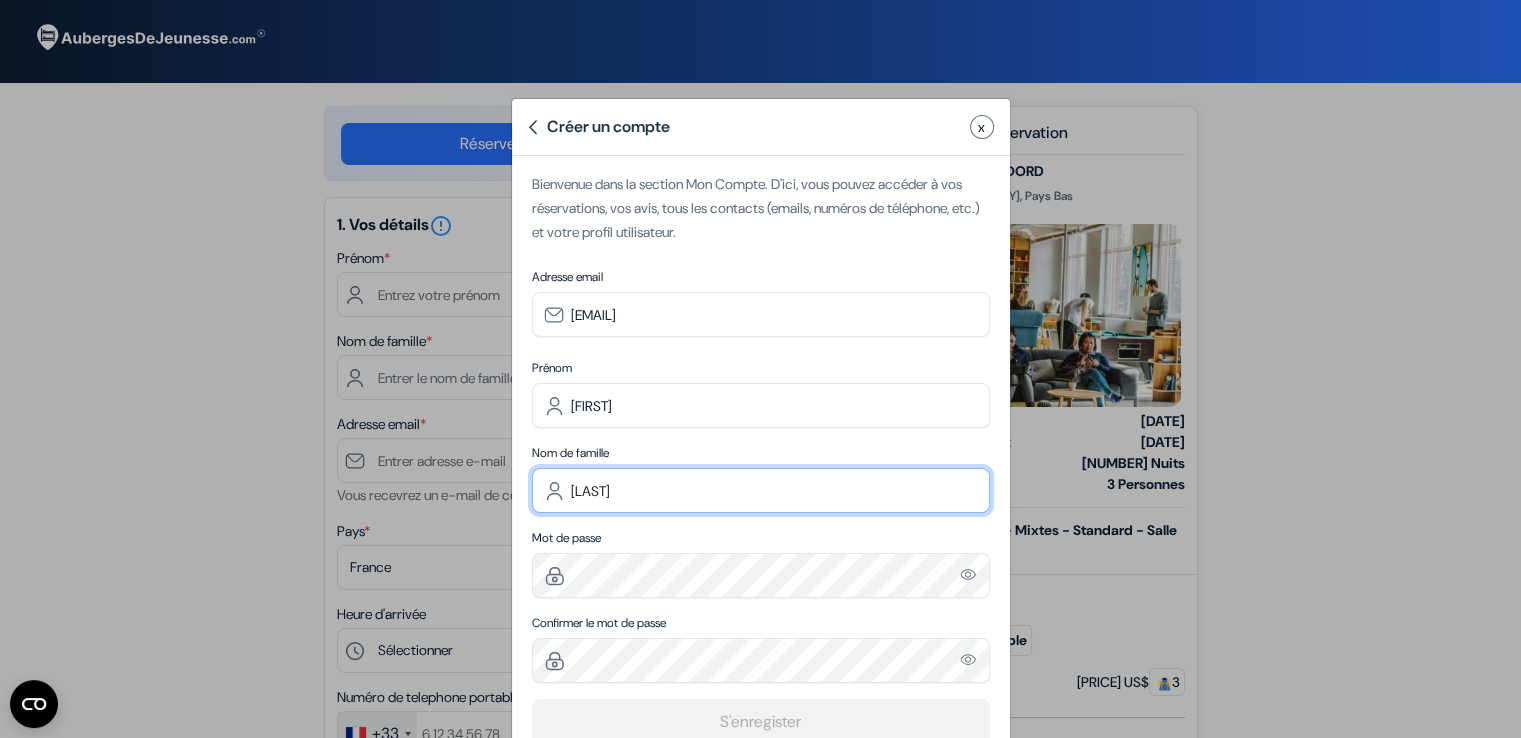 type on "Huet" 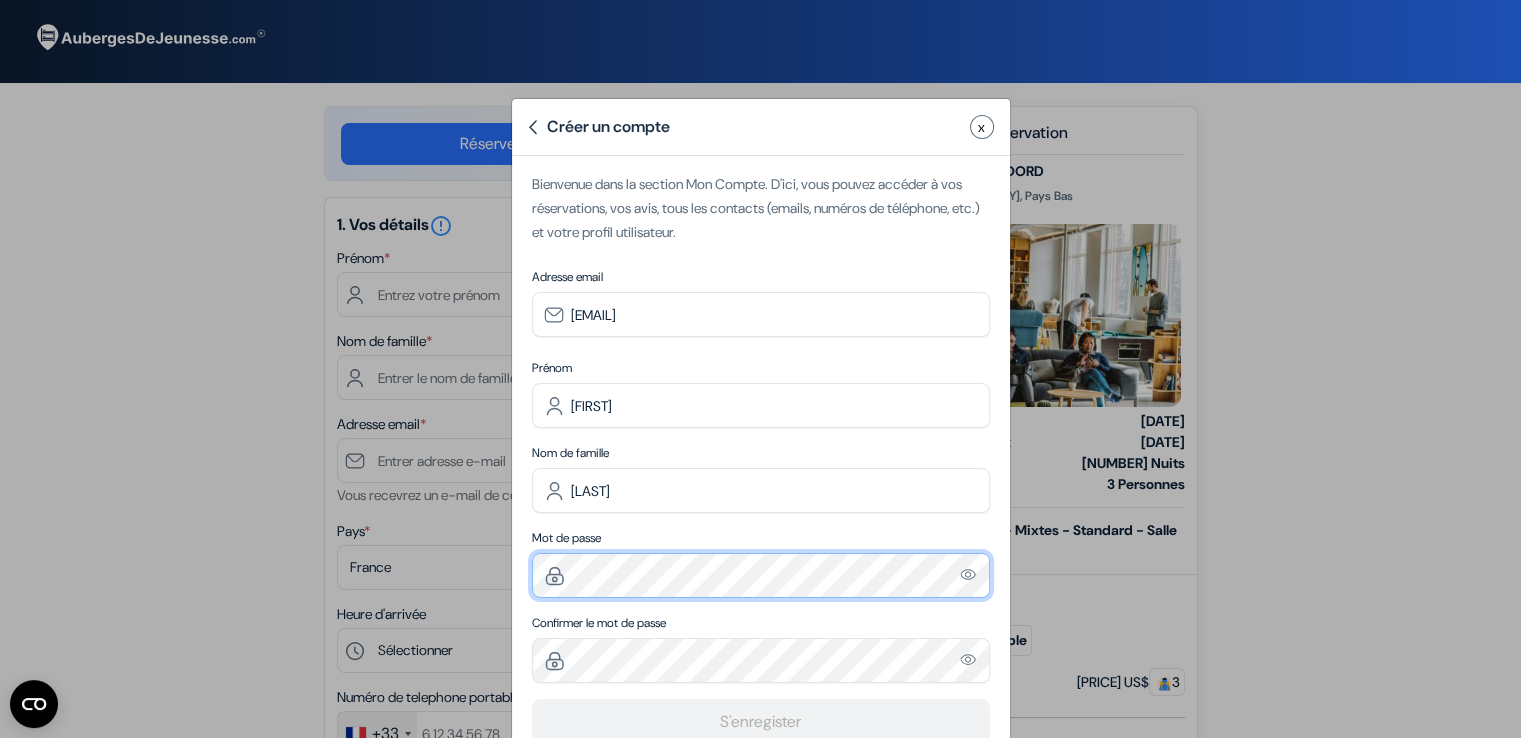 scroll, scrollTop: 55, scrollLeft: 0, axis: vertical 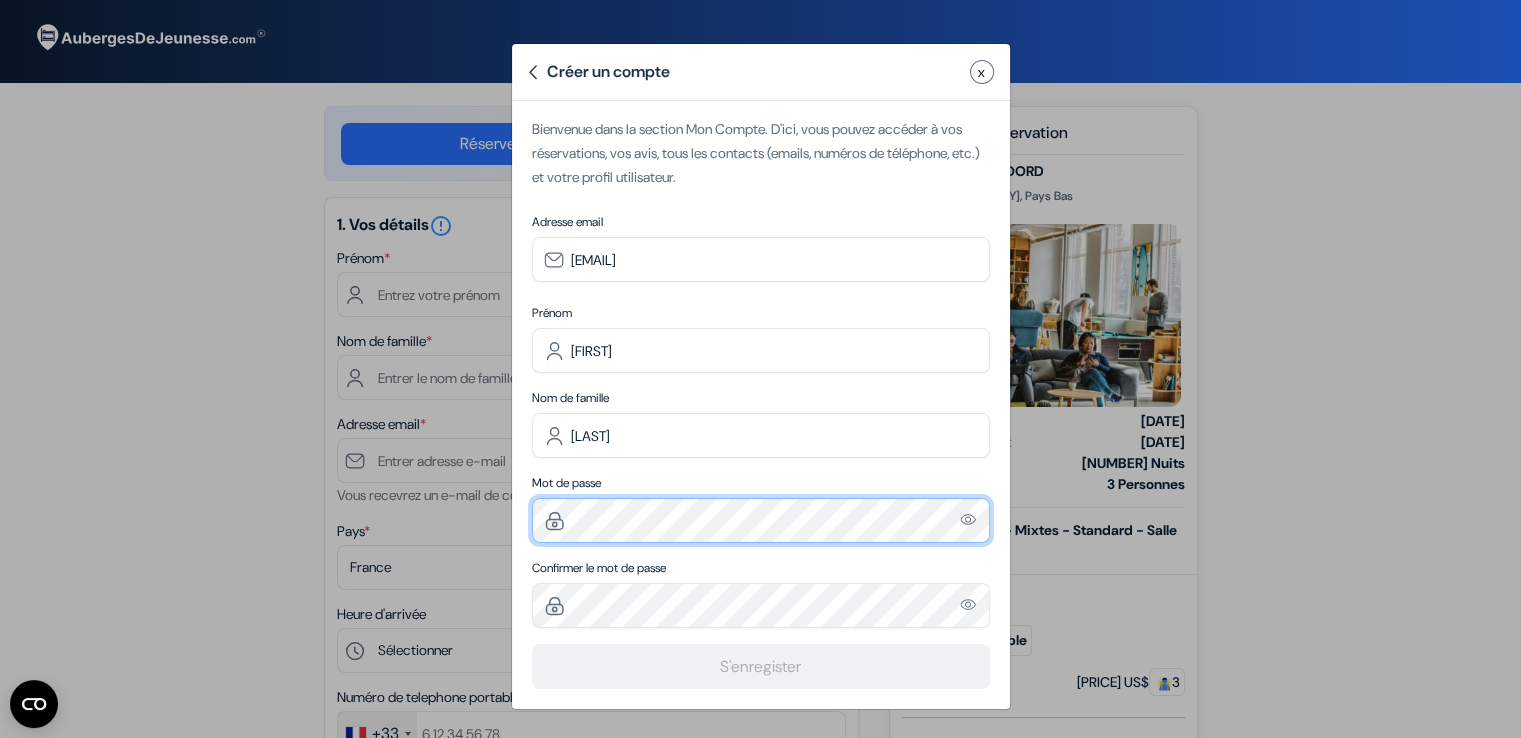 click on "Mot de passe
Please enter a valid email address" at bounding box center [761, 508] 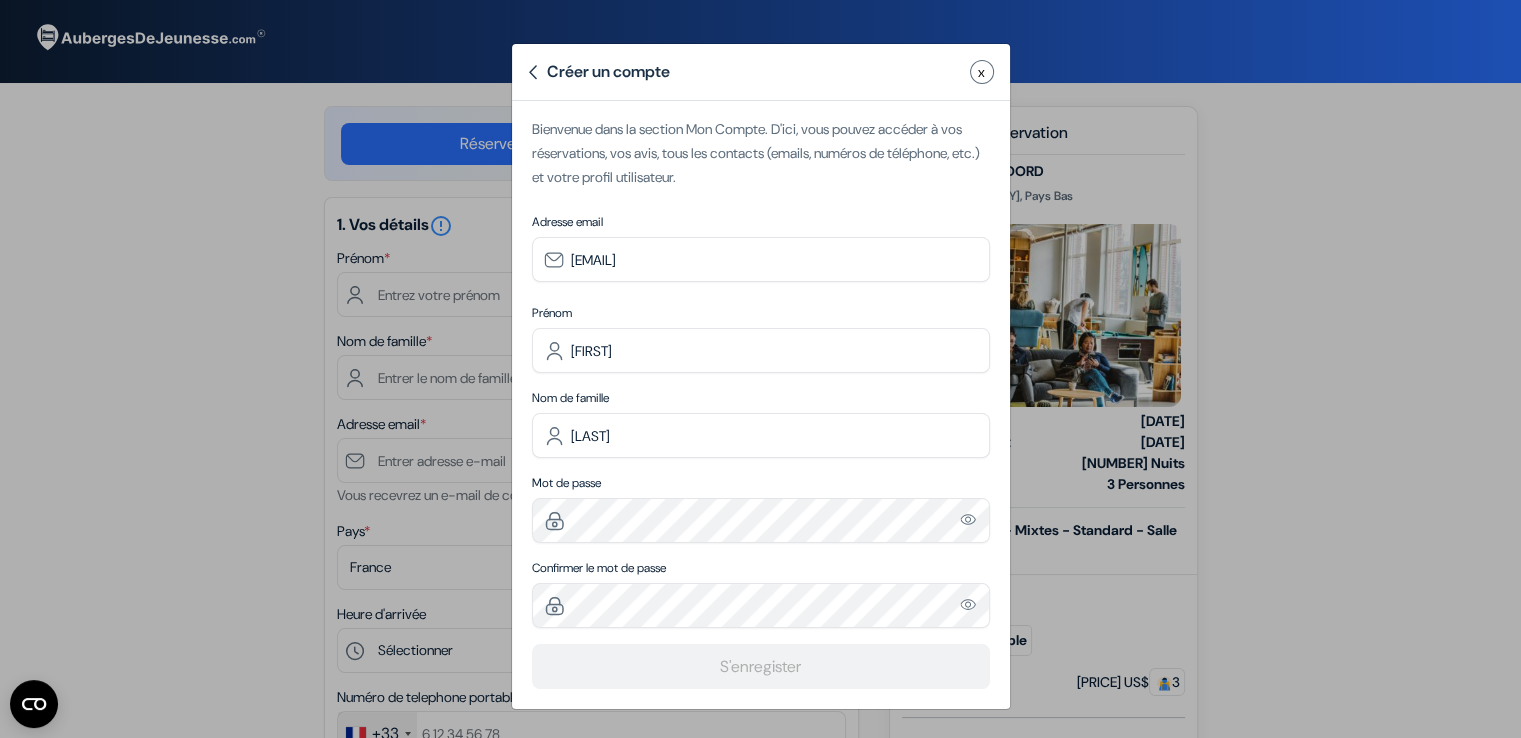click on "Please enter a valid email address" at bounding box center [969, 519] 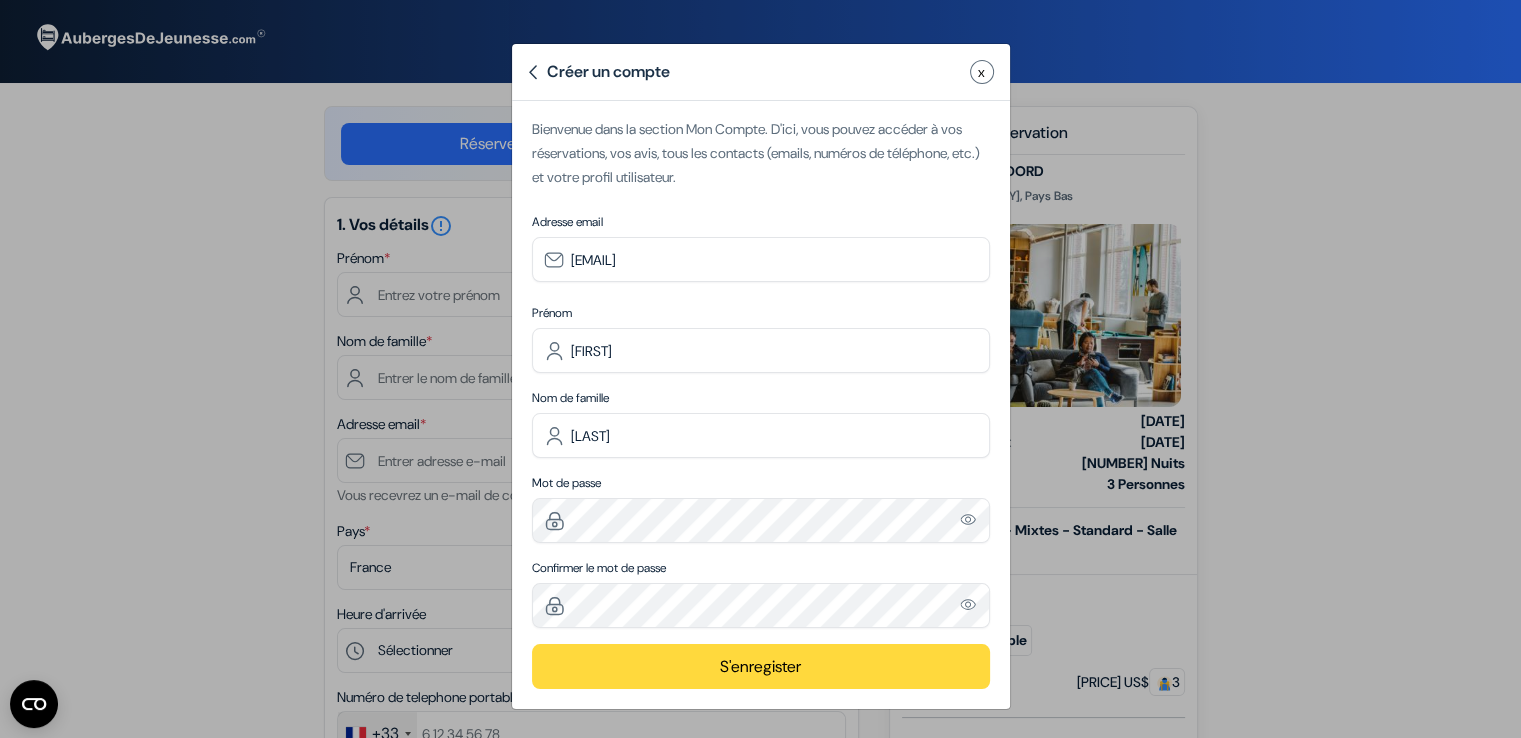 click on "Please enter a valid email address" at bounding box center (969, 604) 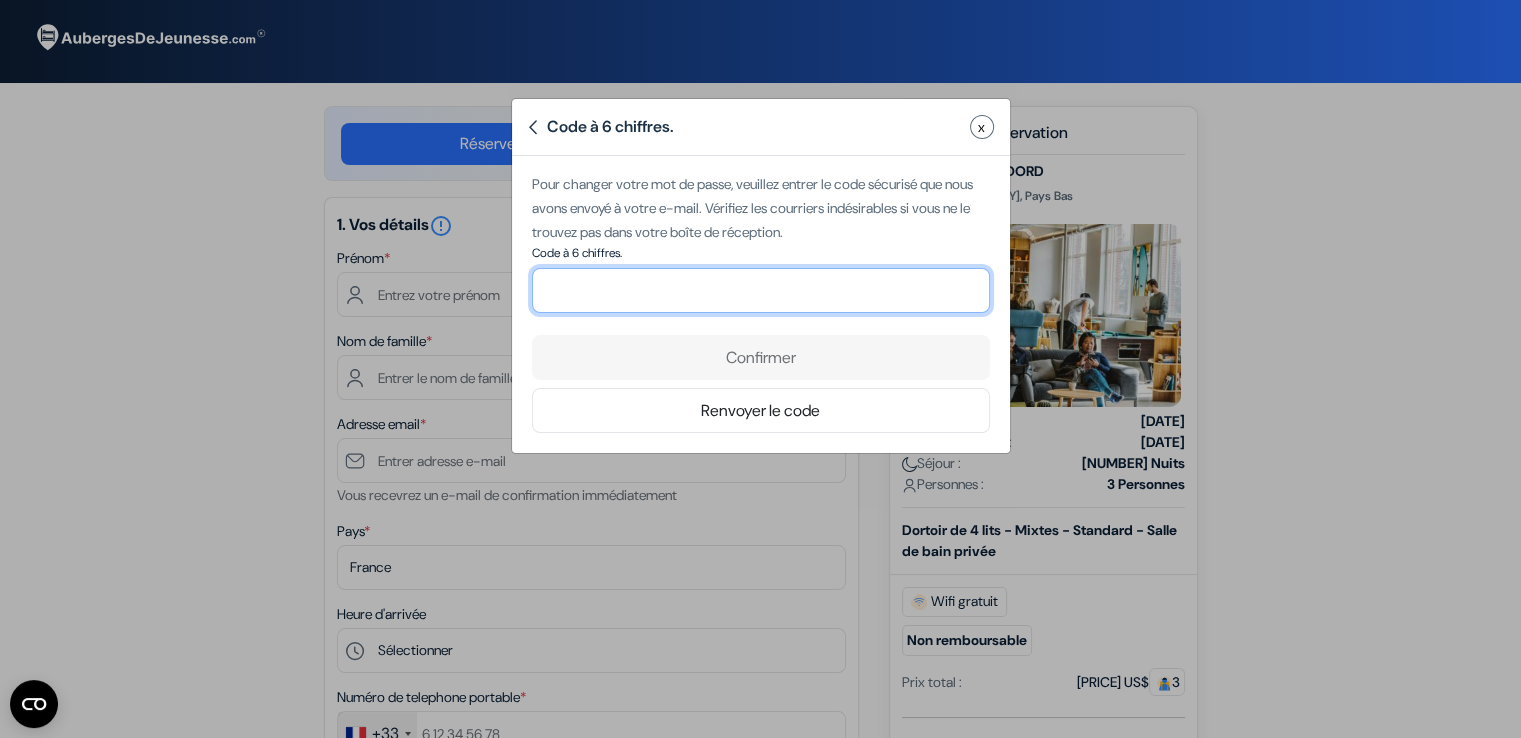 click at bounding box center [761, 290] 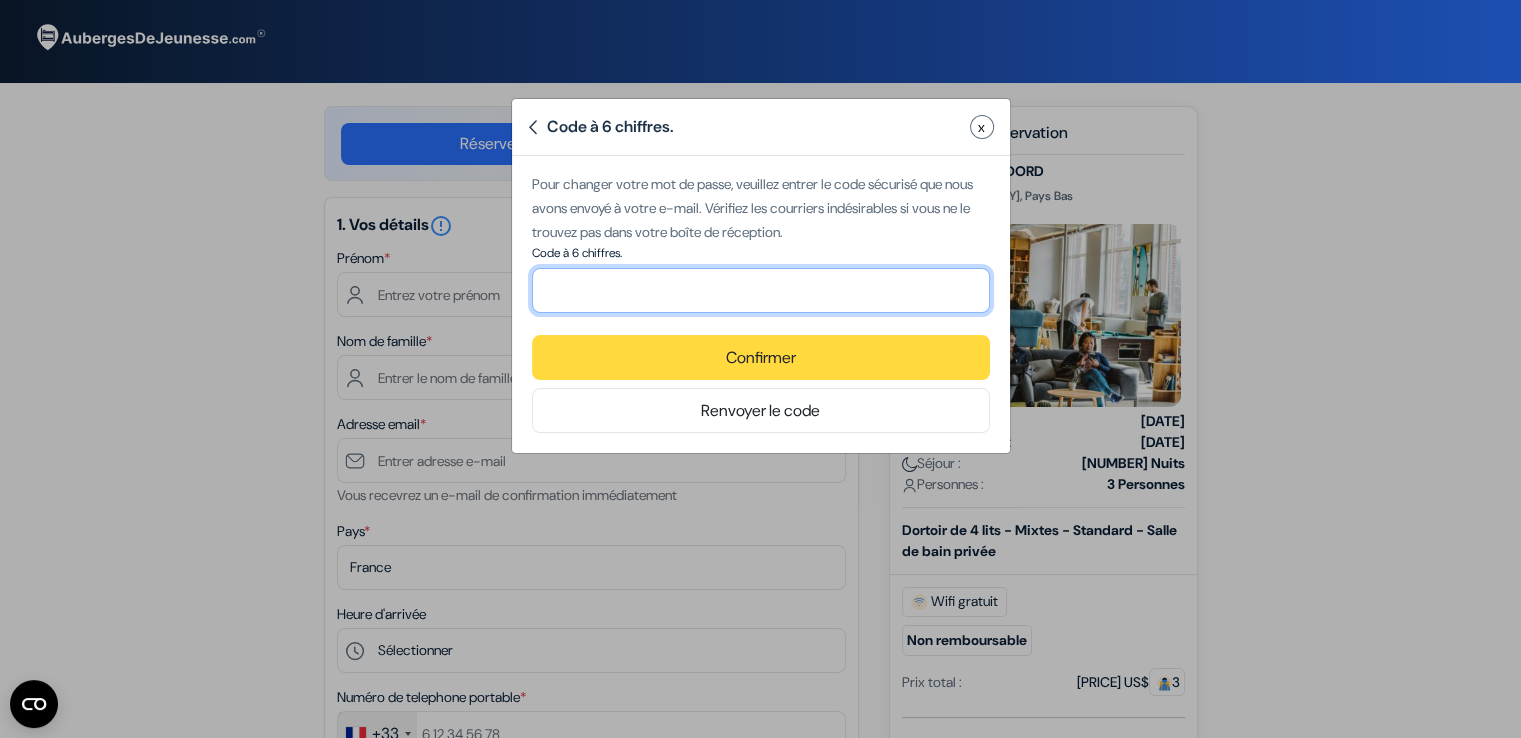 type on "817399" 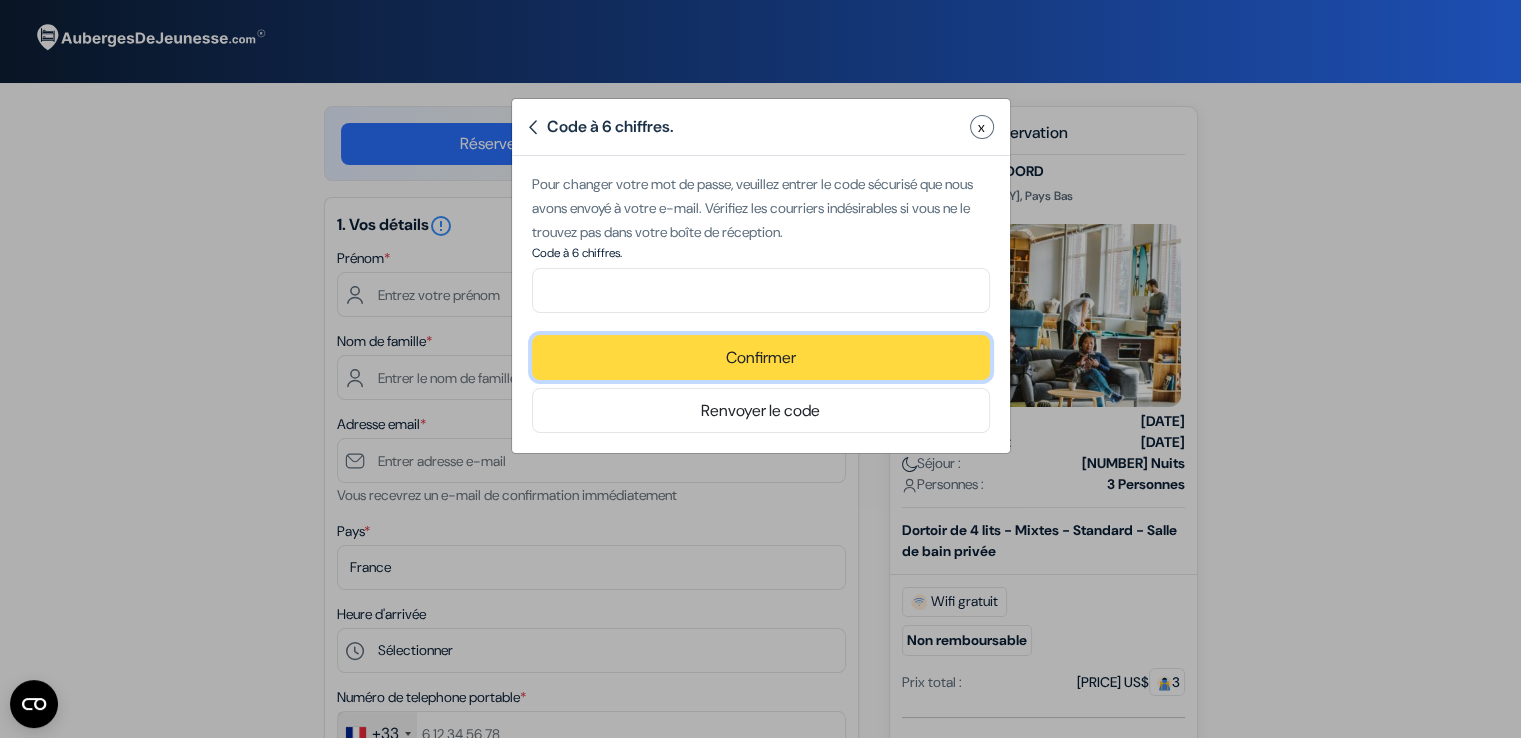 click on "Confirmer" at bounding box center [761, 357] 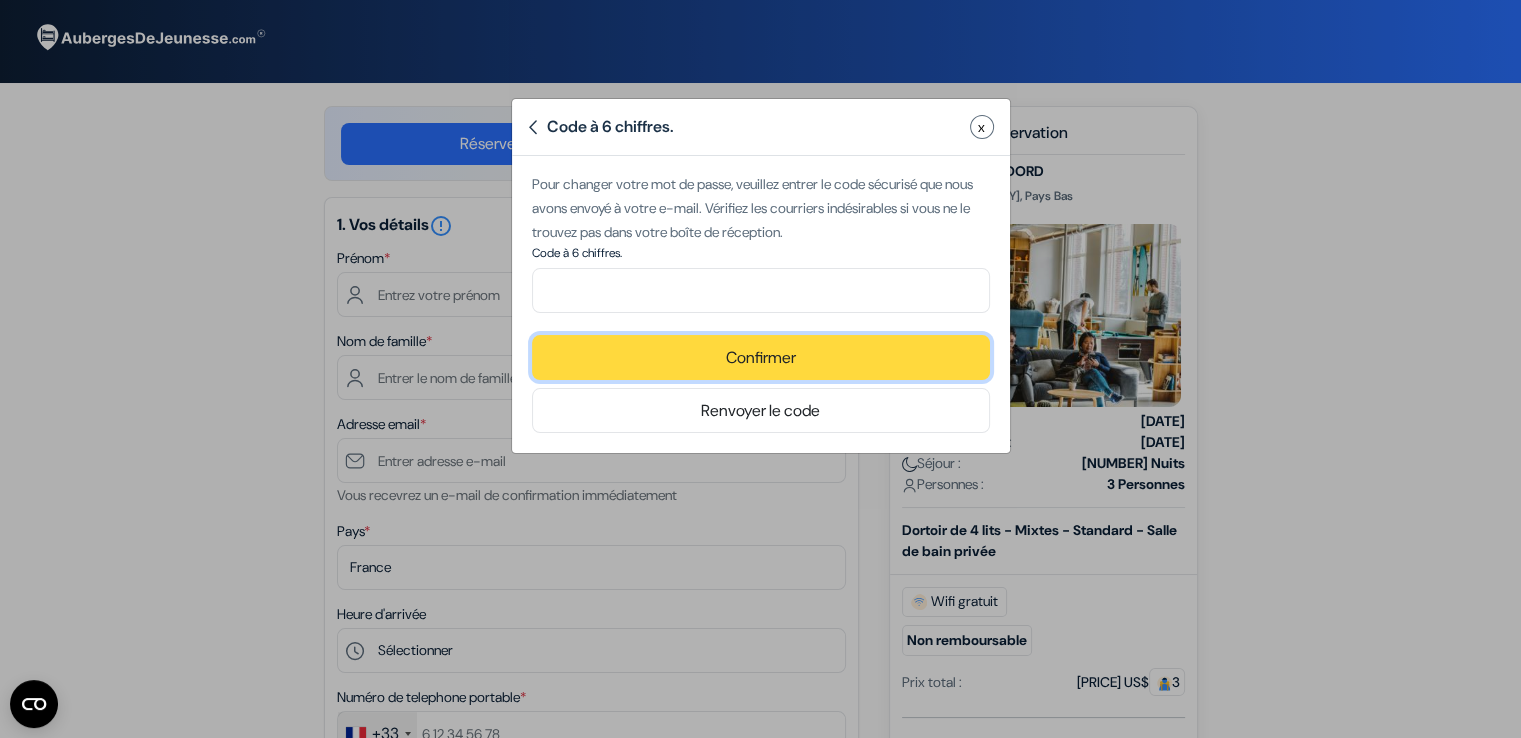 click on "Confirmer" at bounding box center (761, 357) 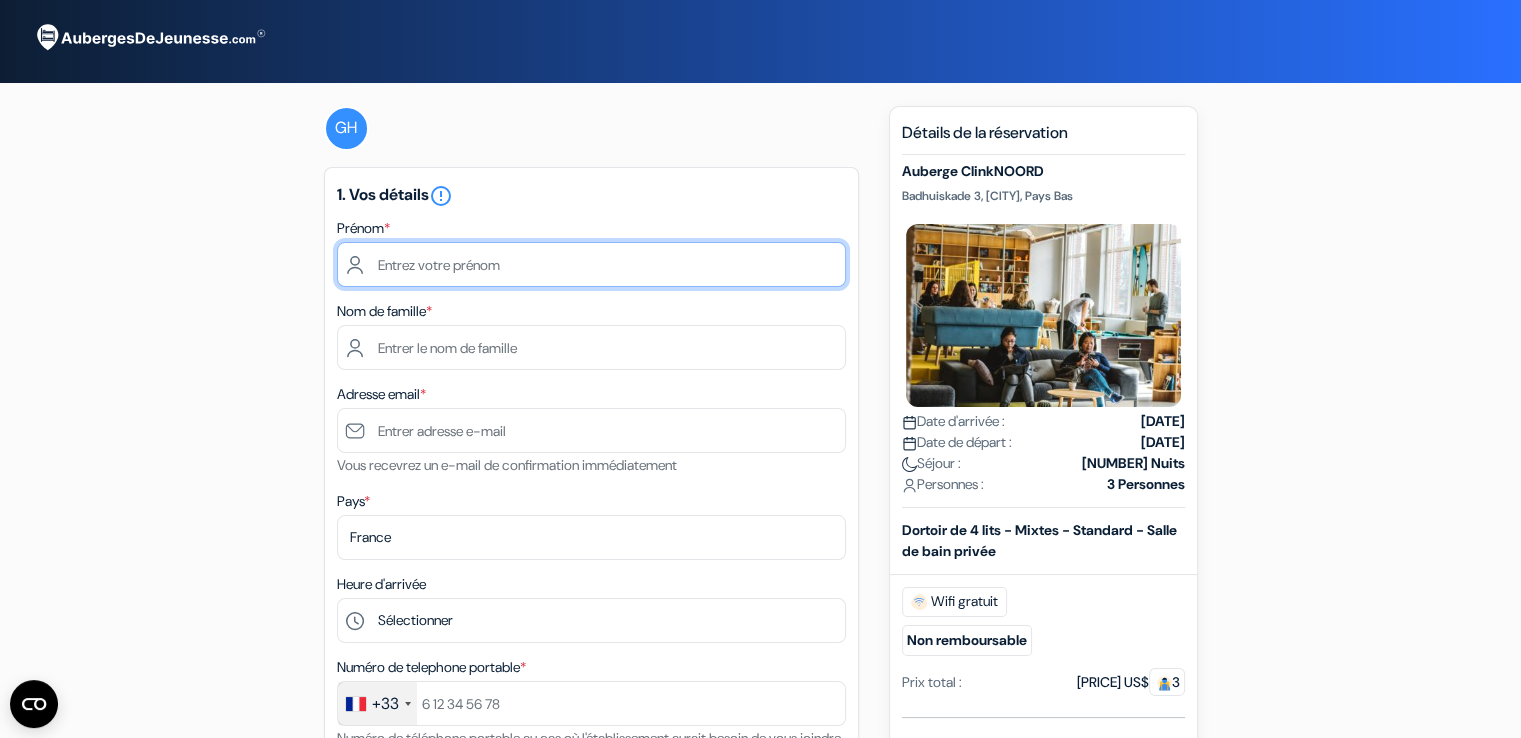 click at bounding box center (591, 264) 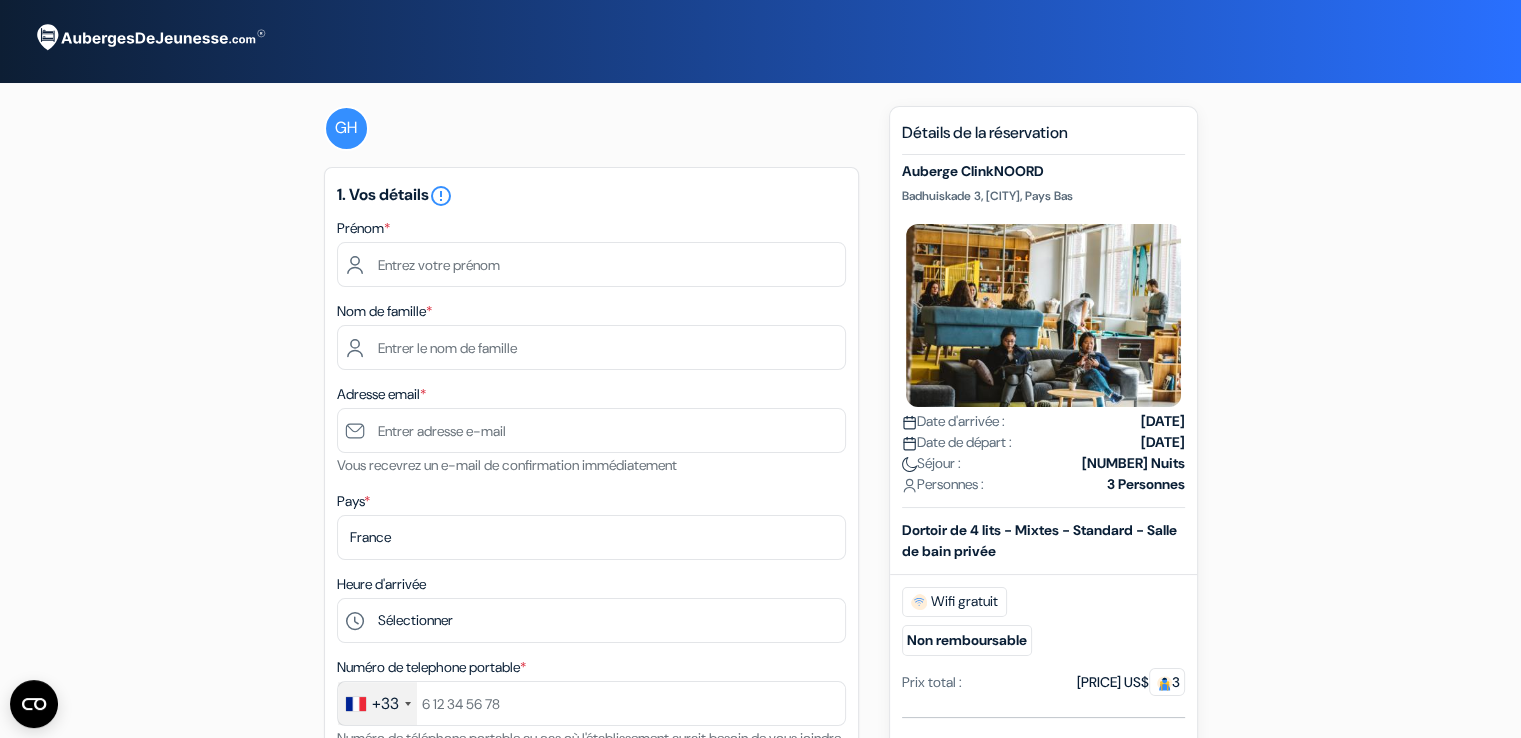 click on "1. Vos détails                             error_outline" at bounding box center [591, 196] 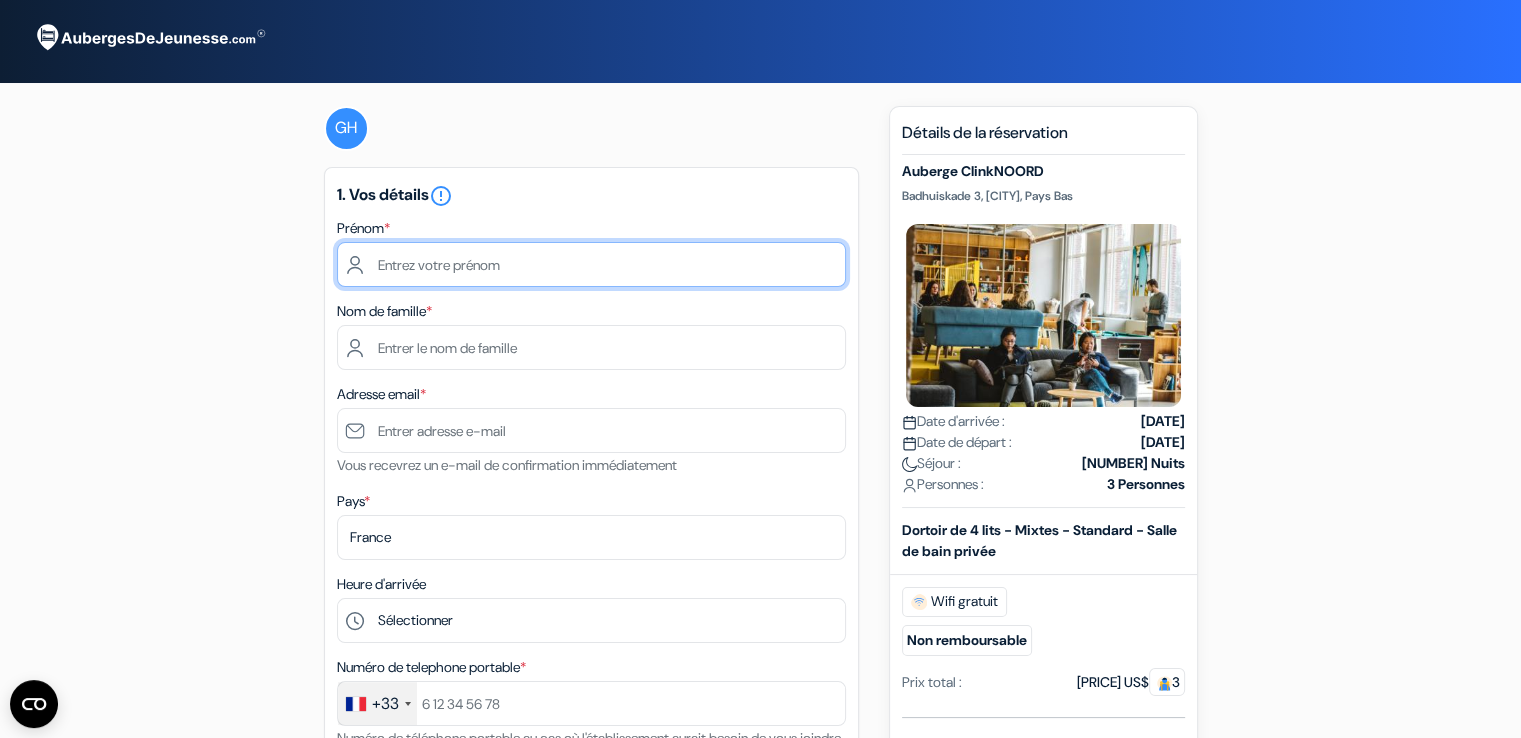 click at bounding box center (591, 264) 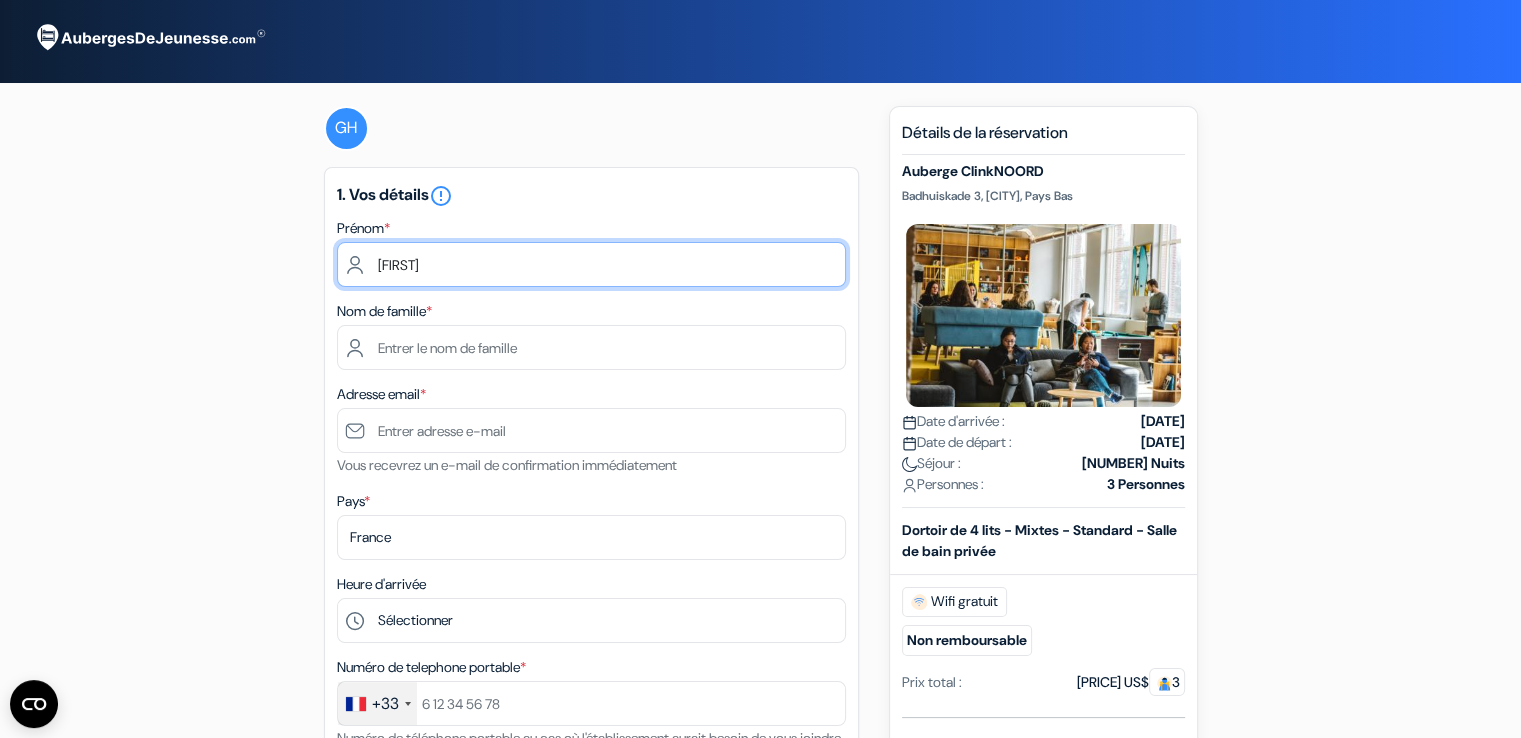 type on "Gaspard" 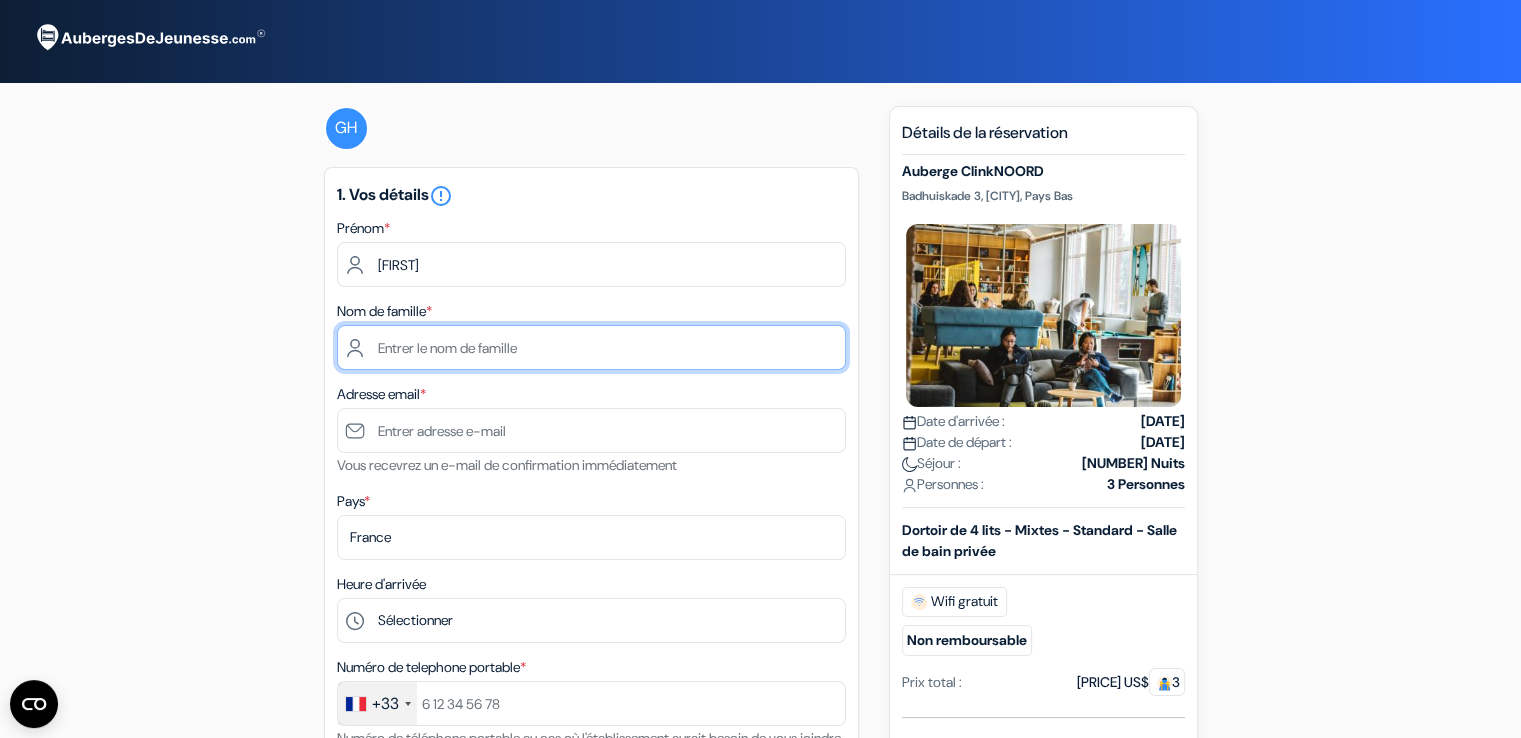 click at bounding box center (591, 347) 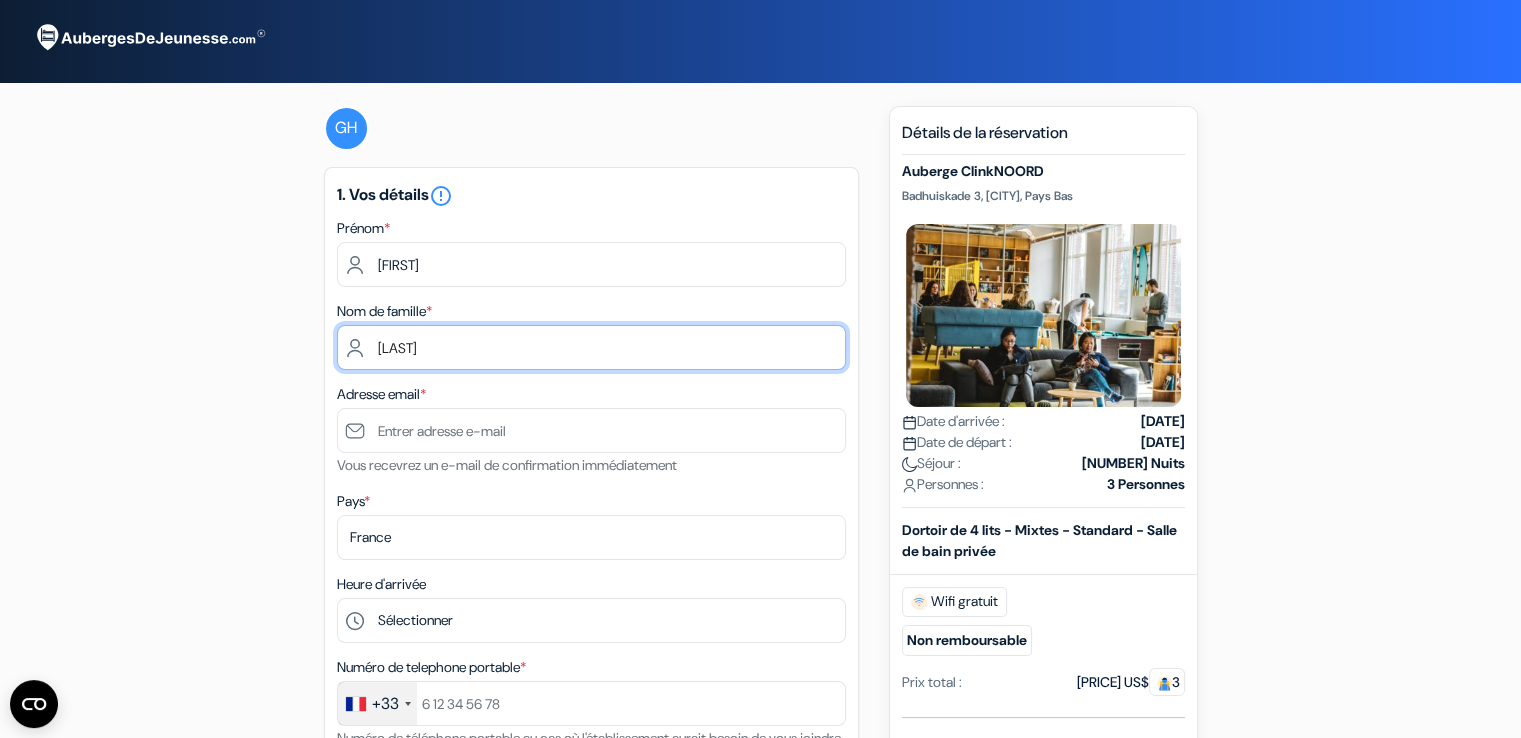 type on "Huet" 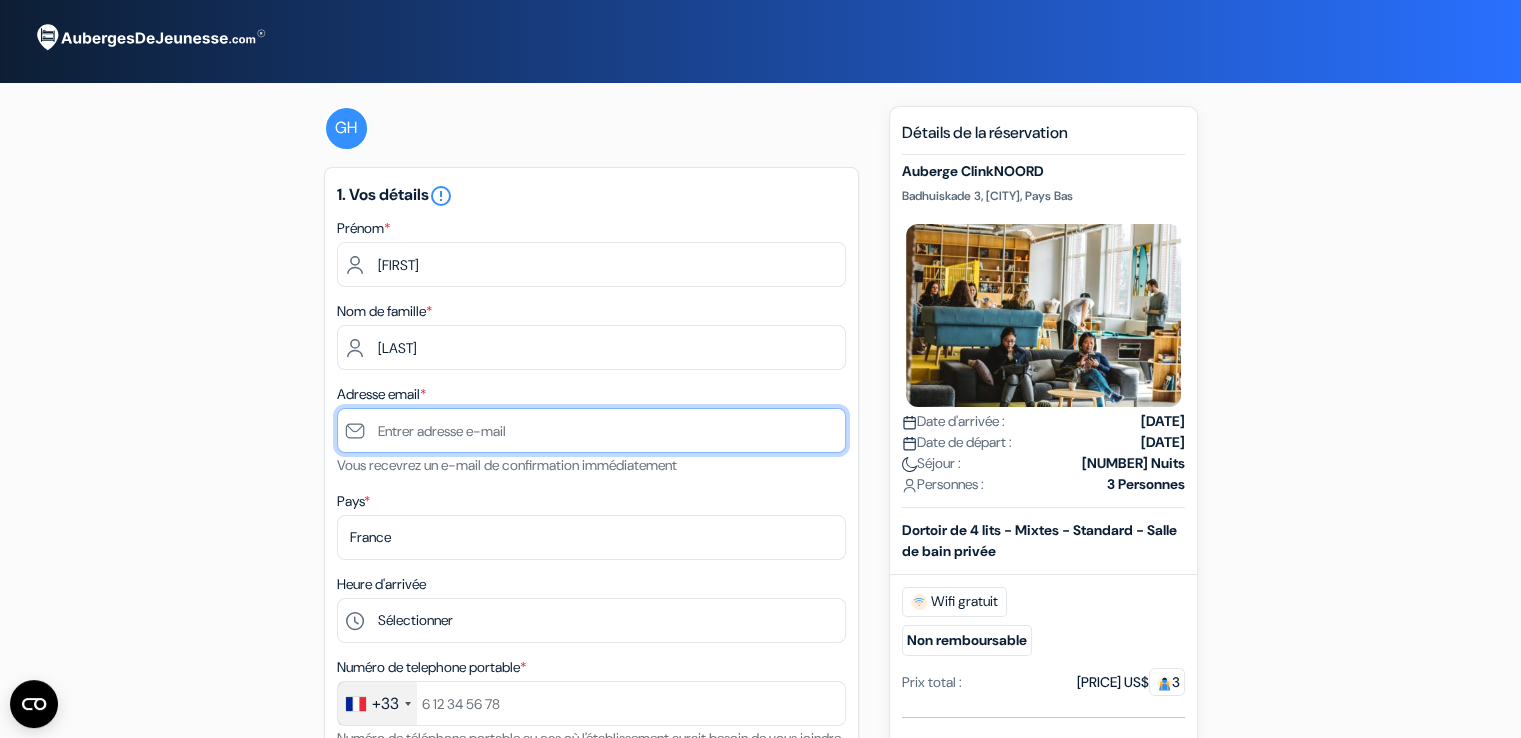 click at bounding box center (591, 430) 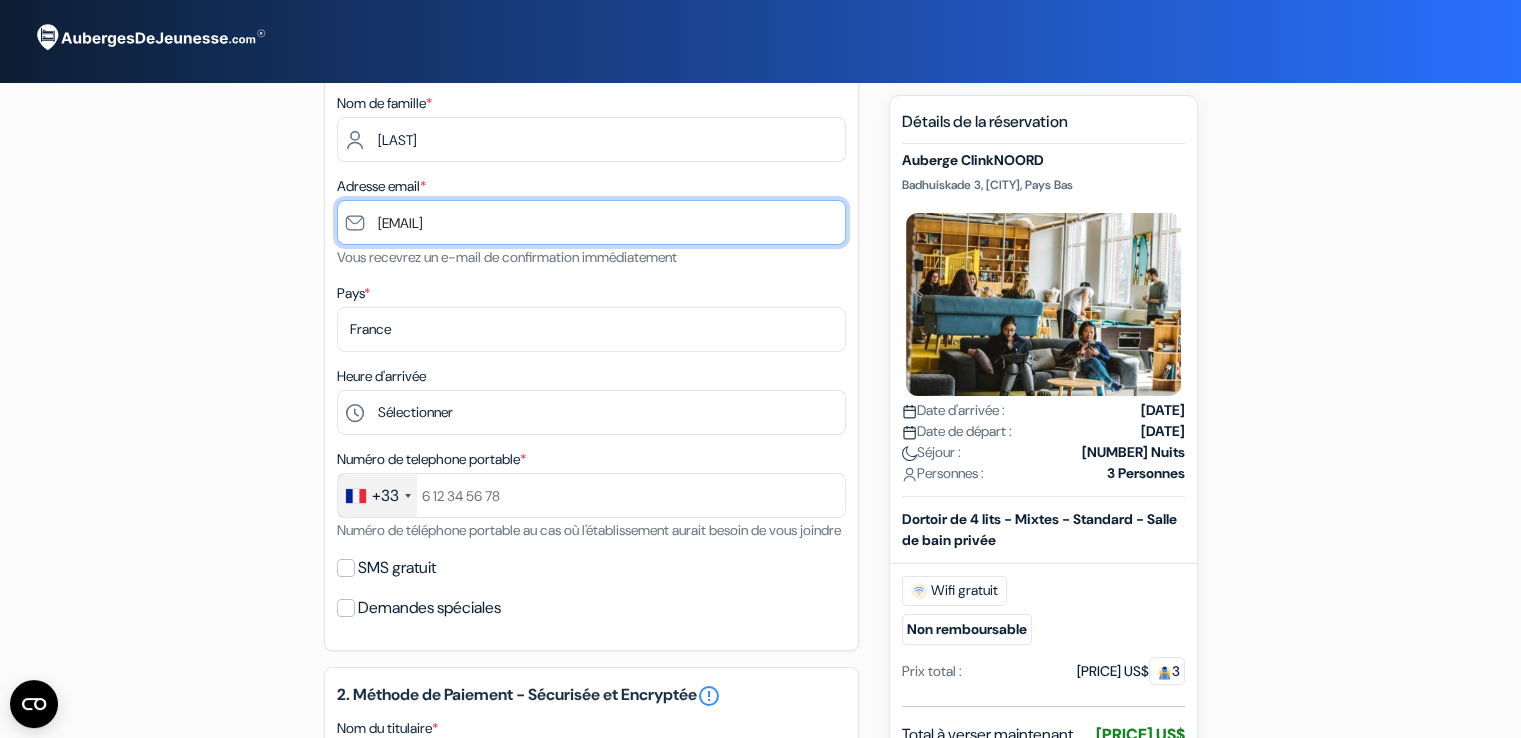 scroll, scrollTop: 190, scrollLeft: 0, axis: vertical 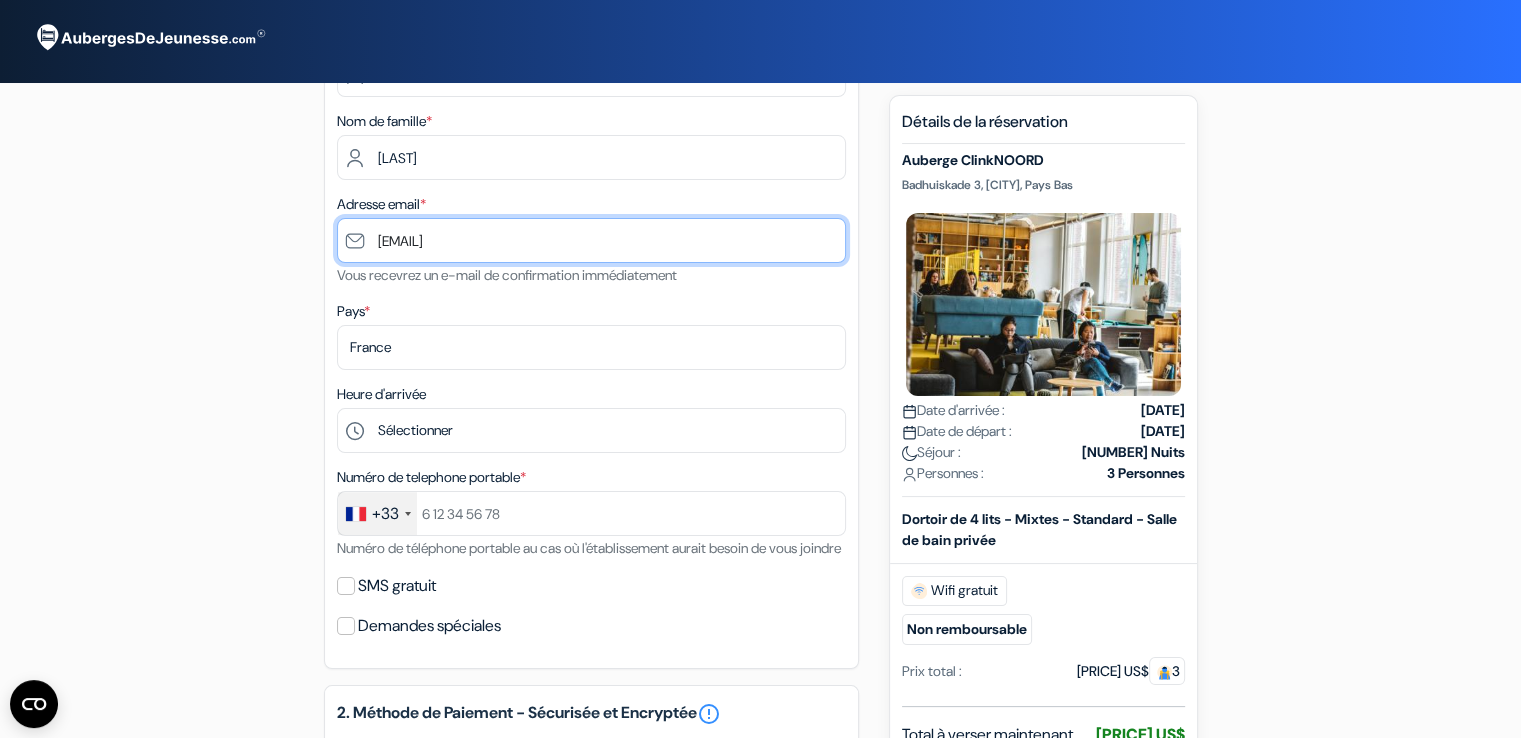 type on "gaspard.huet@example.com" 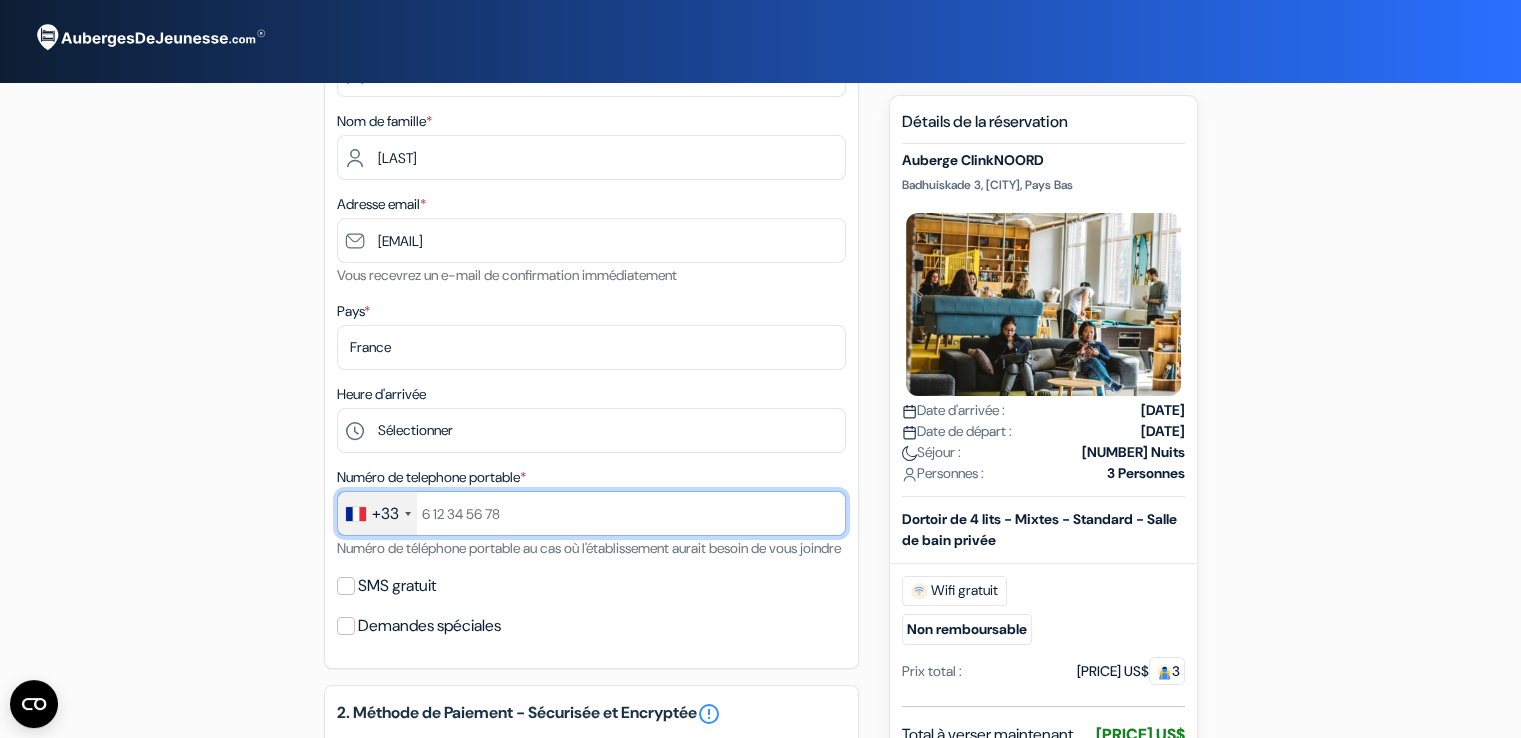 click at bounding box center (591, 513) 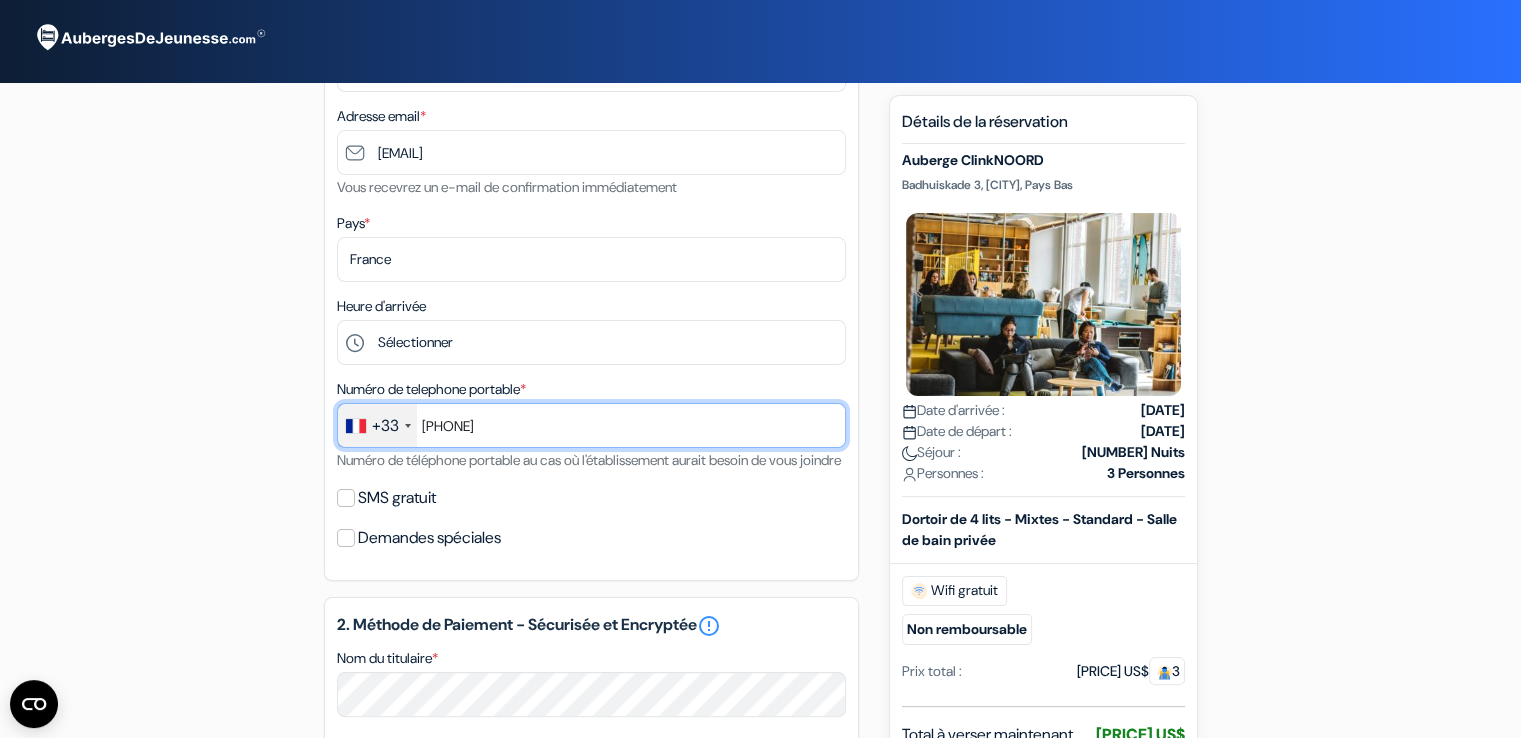 scroll, scrollTop: 280, scrollLeft: 0, axis: vertical 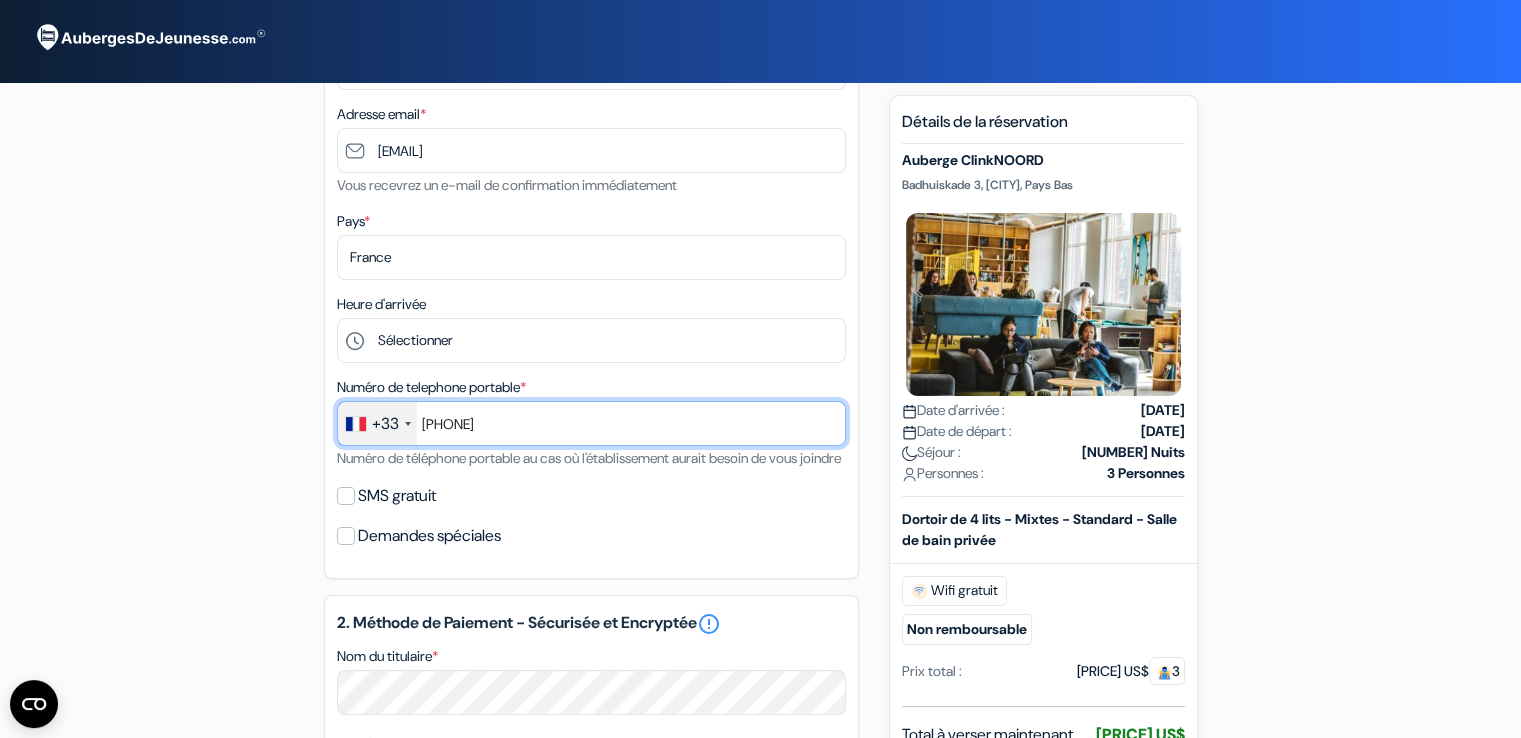 type on "769056945" 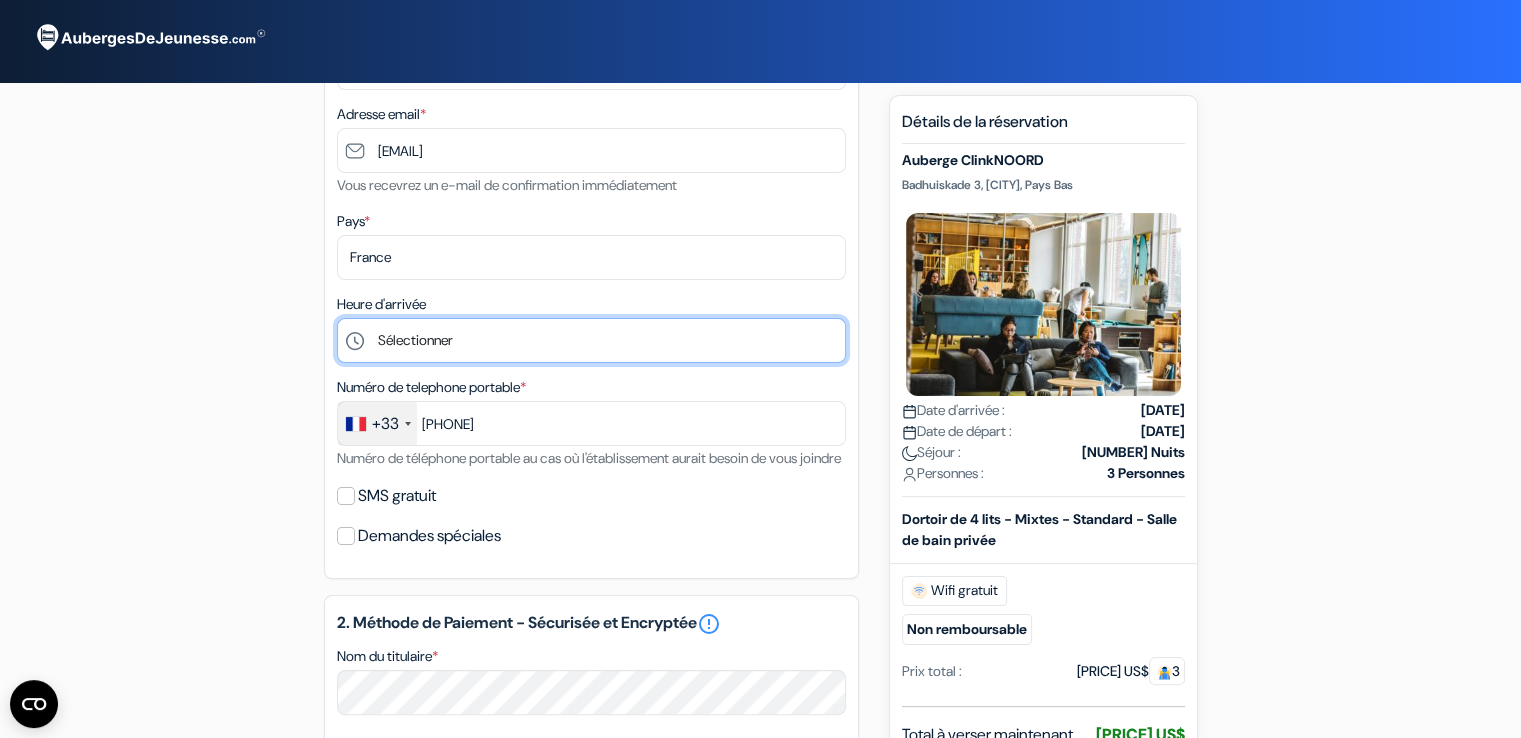 click on "Sélectionner
1:00
2:00
3:00
4:00
5:00
6:00
7:00
8:00
9:00
10:00
11:00
12:00 13:00 14:00 15:00" at bounding box center [591, 340] 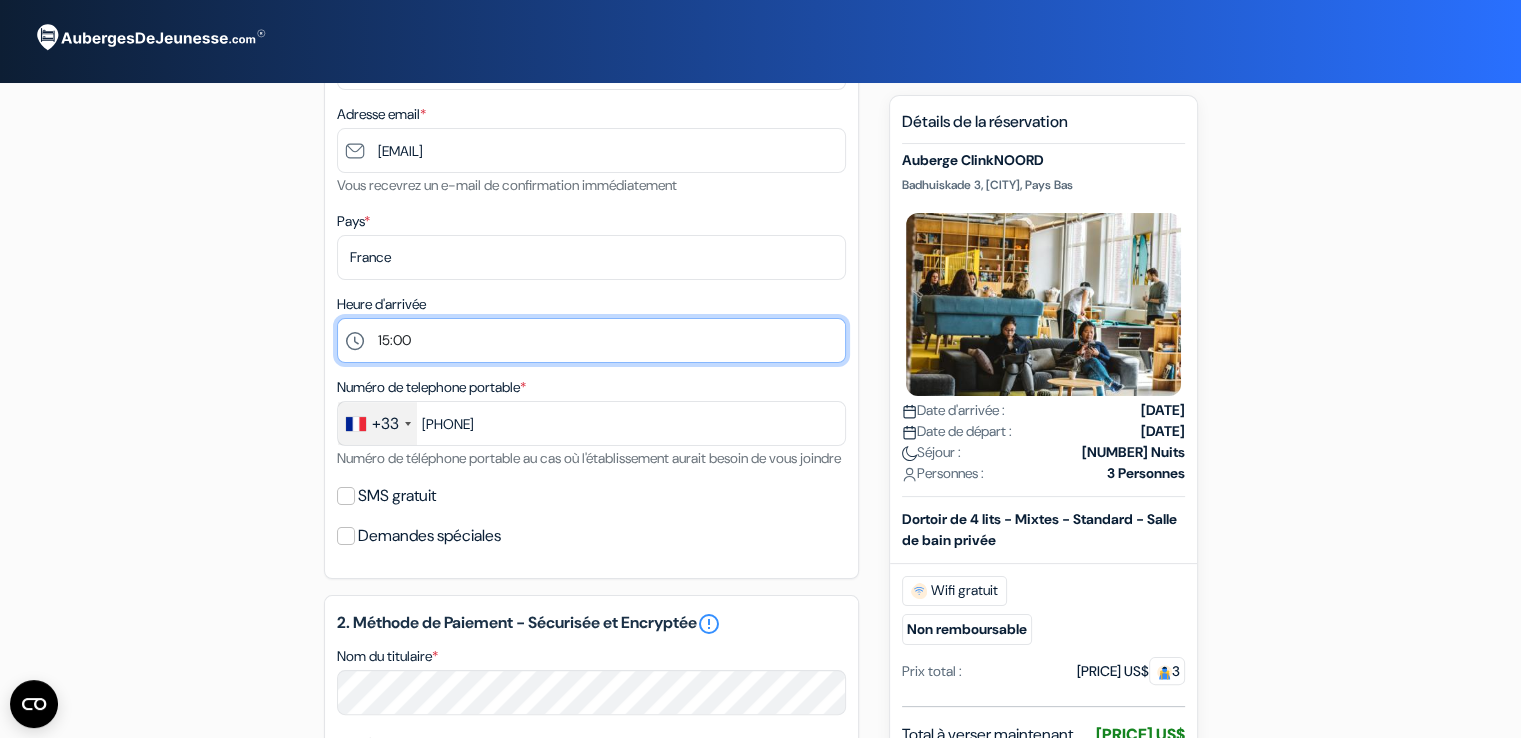 click on "Sélectionner
1:00
2:00
3:00
4:00
5:00
6:00
7:00
8:00
9:00
10:00
11:00
12:00 13:00 14:00 15:00" at bounding box center [591, 340] 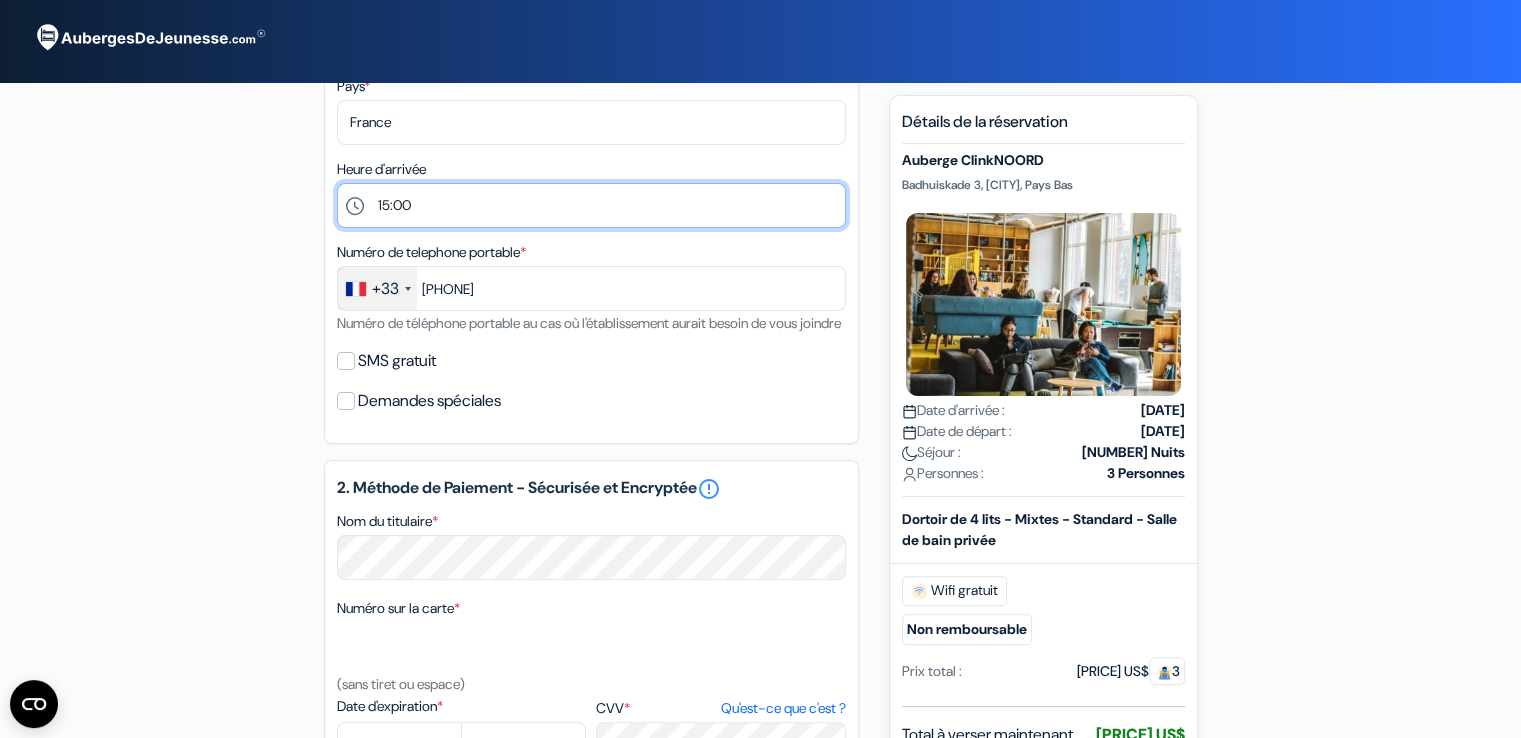 scroll, scrollTop: 398, scrollLeft: 0, axis: vertical 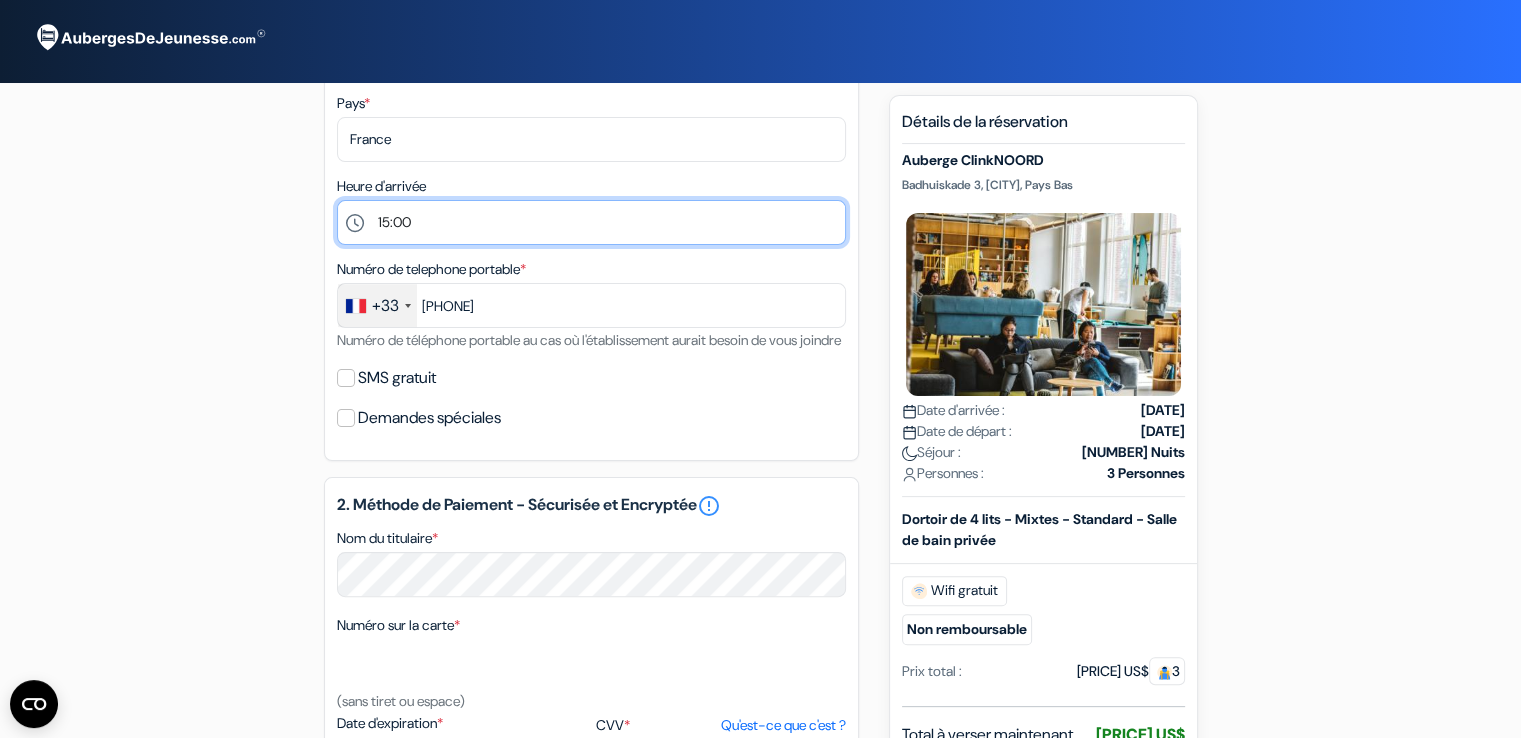 click on "Sélectionner
1:00
2:00
3:00
4:00
5:00
6:00
7:00
8:00
9:00
10:00
11:00
12:00 13:00 14:00 15:00" at bounding box center (591, 222) 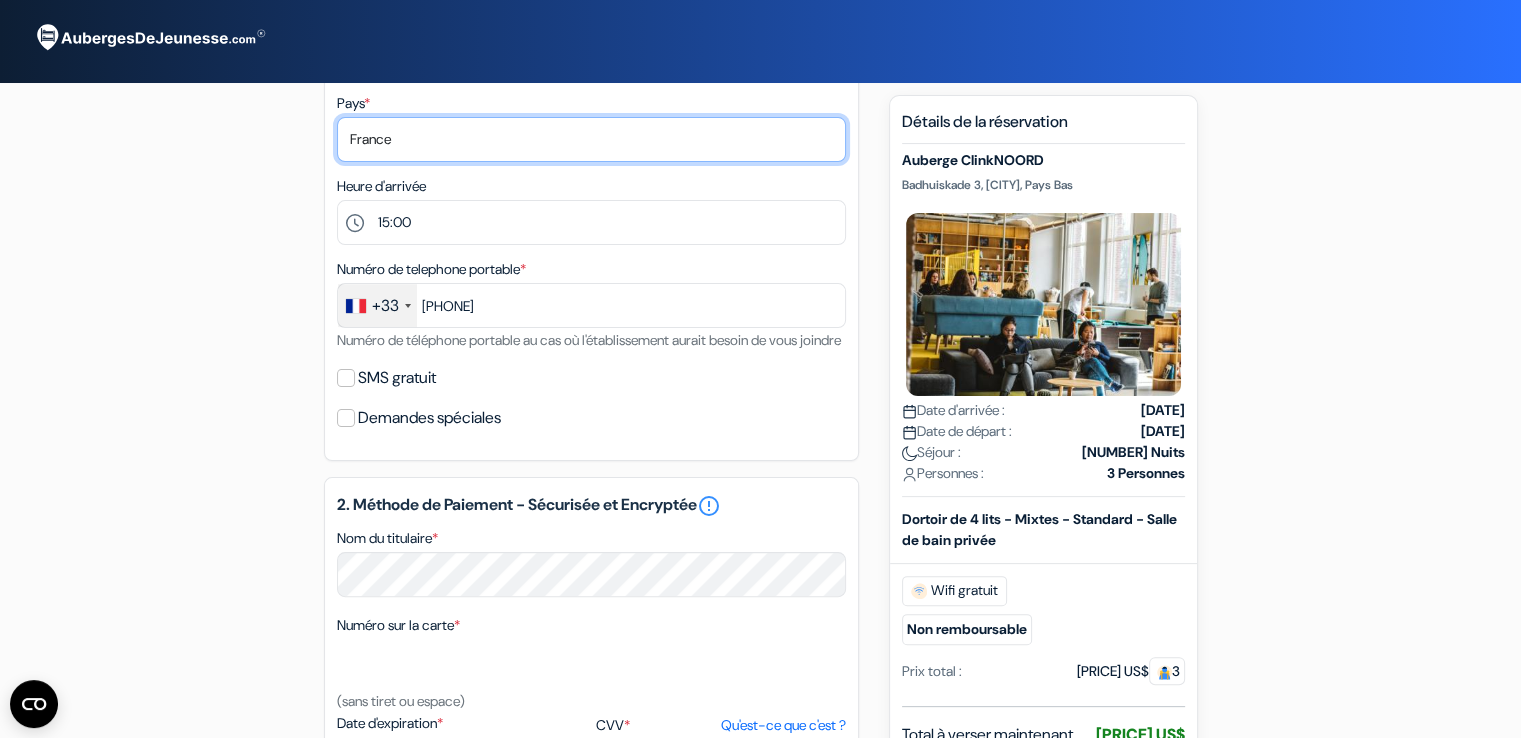 click on "Selectionner le pays
Abkhazie
Afghanistan
Afrique Du sud
Albanie
Algérie
Allemagne
Andorre
Angola" at bounding box center [591, 139] 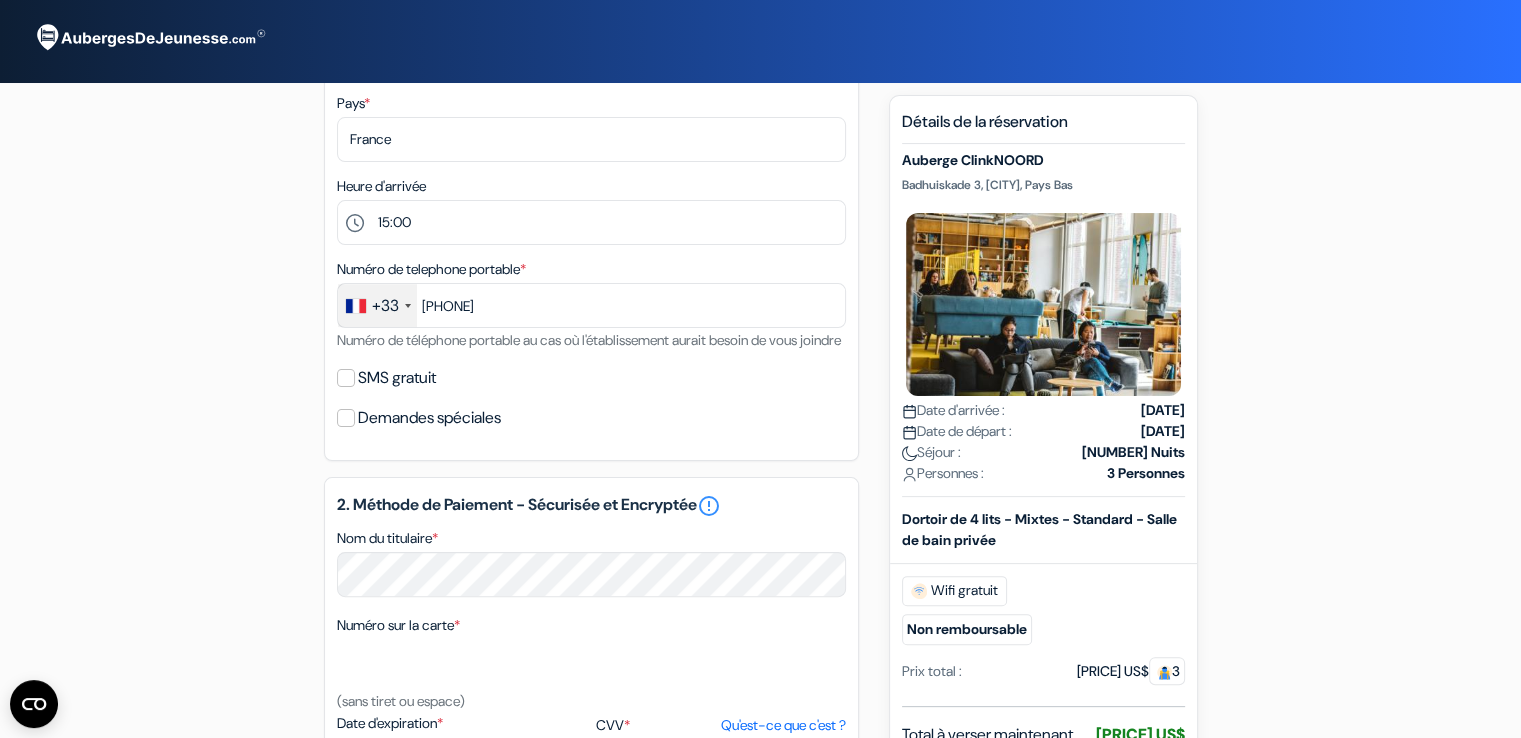 click on "add_box
Auberge ClinkNOORD
Badhuiskade 3,
Amsterdam,
Pays Bas
Détails de l'établissement
X
Auberge ClinkNOORD
*" at bounding box center [761, 499] 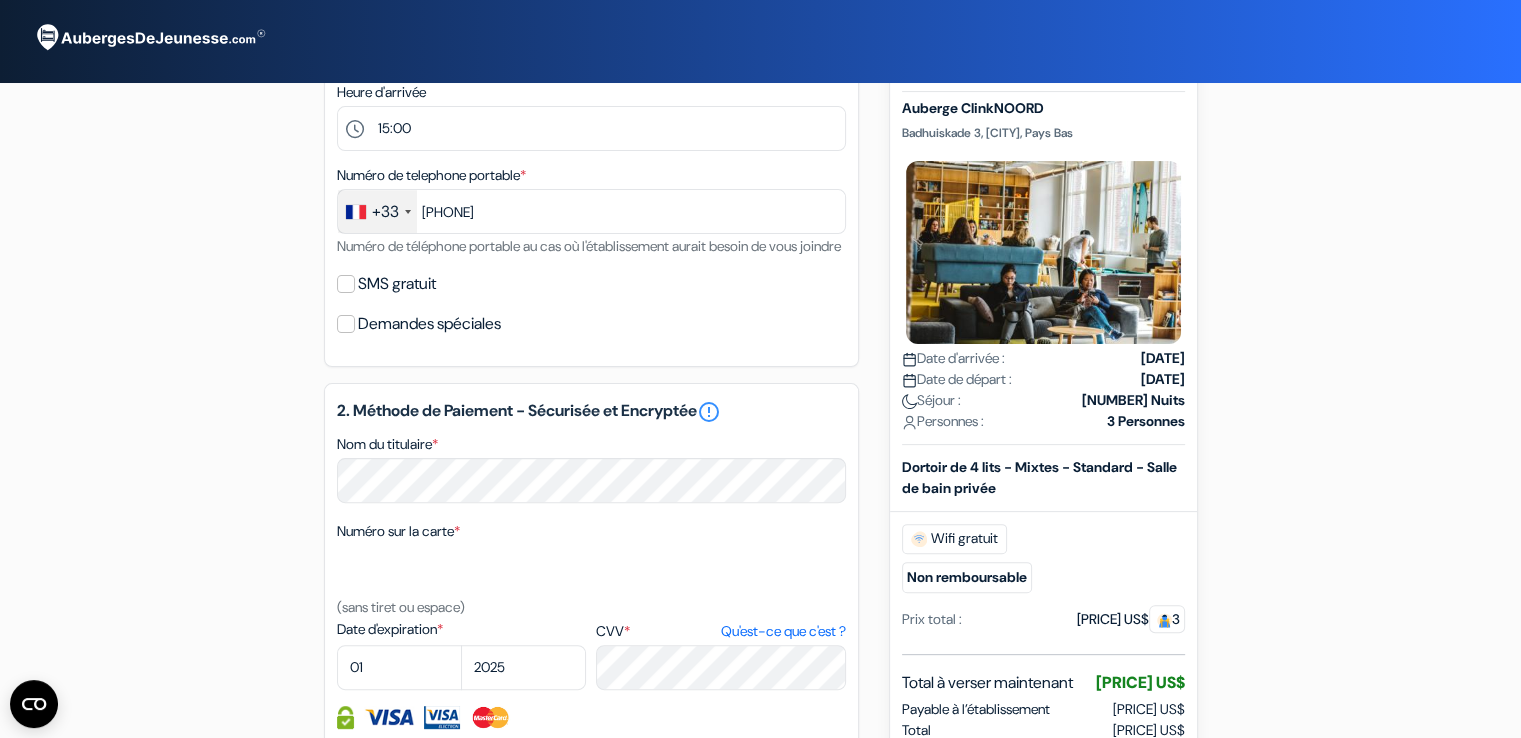scroll, scrollTop: 491, scrollLeft: 0, axis: vertical 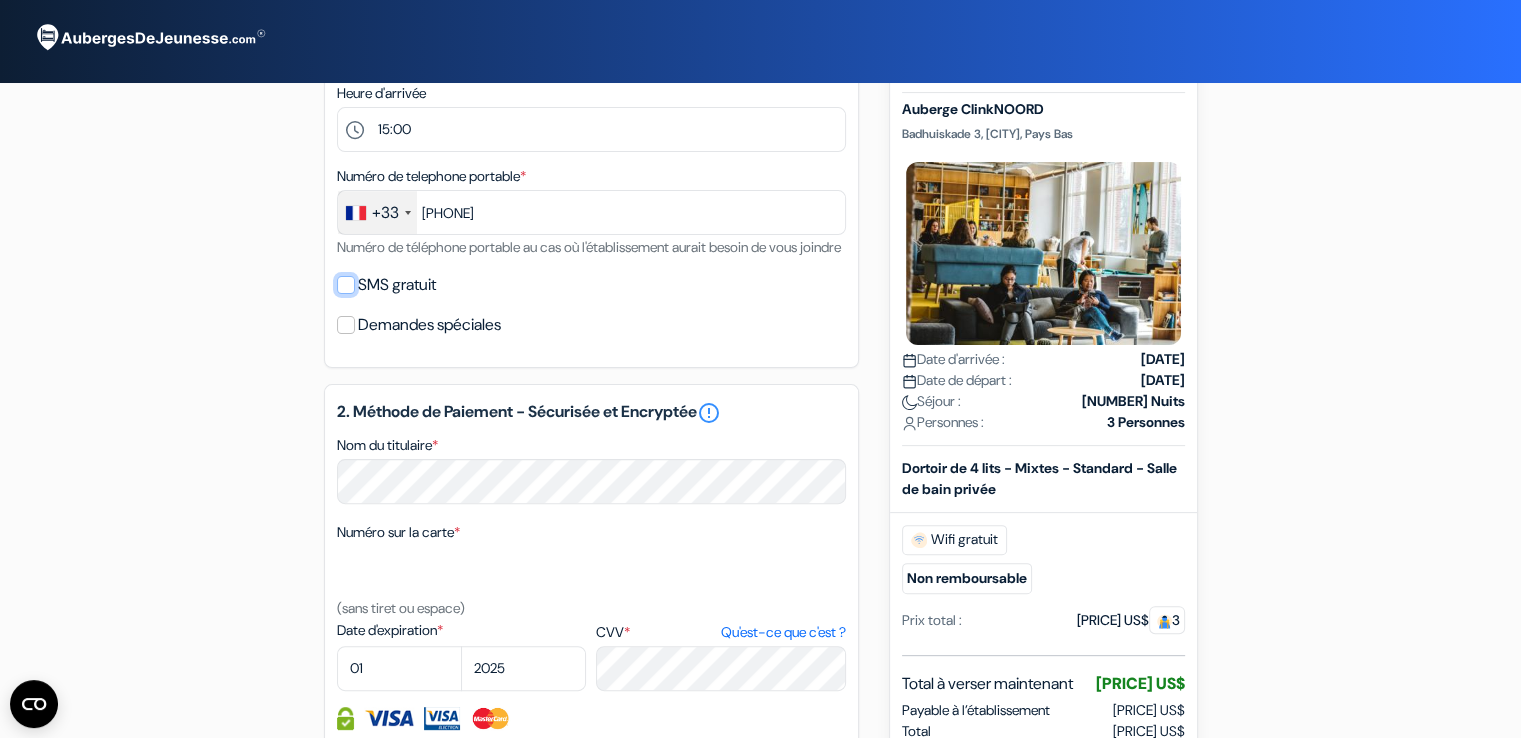 click on "SMS gratuit" at bounding box center [346, 285] 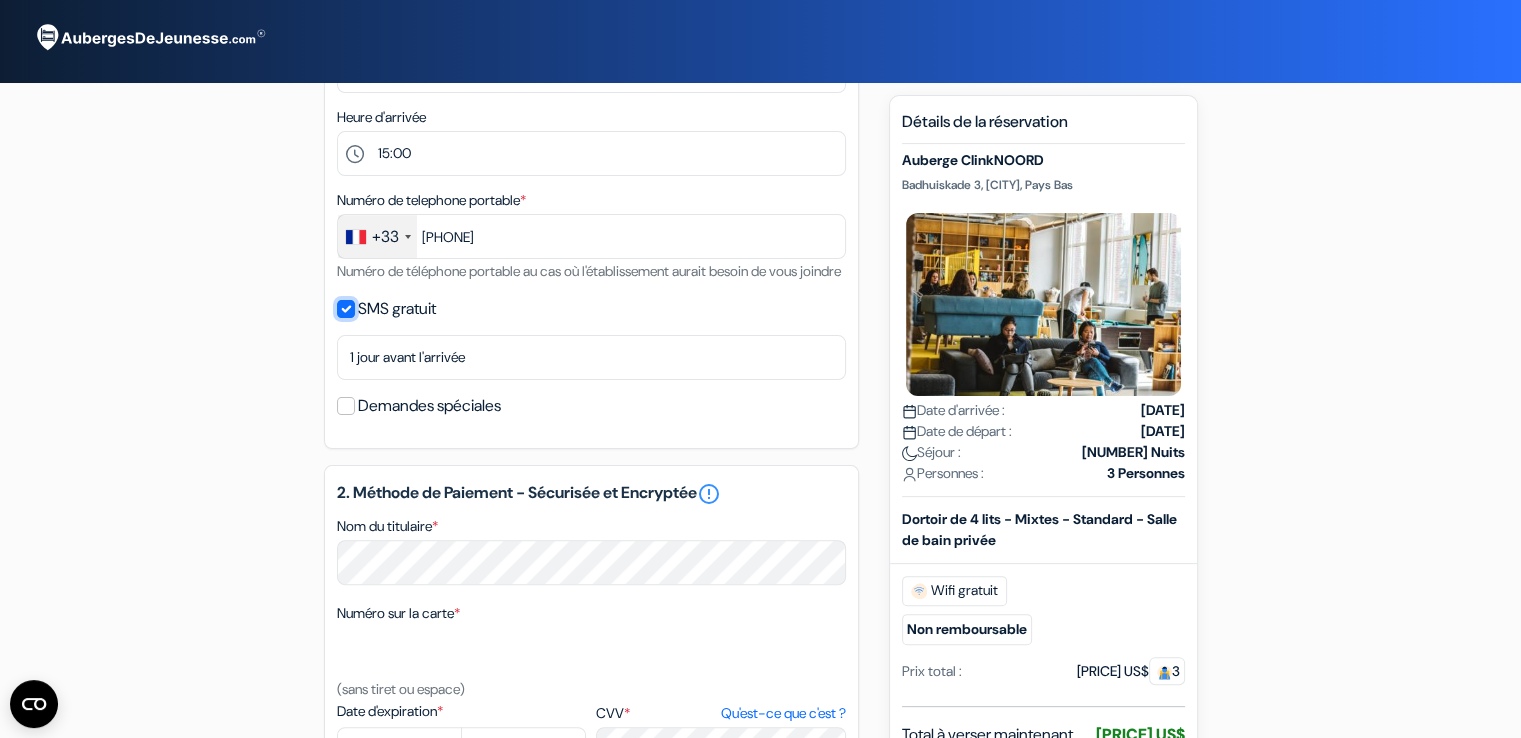 scroll, scrollTop: 475, scrollLeft: 0, axis: vertical 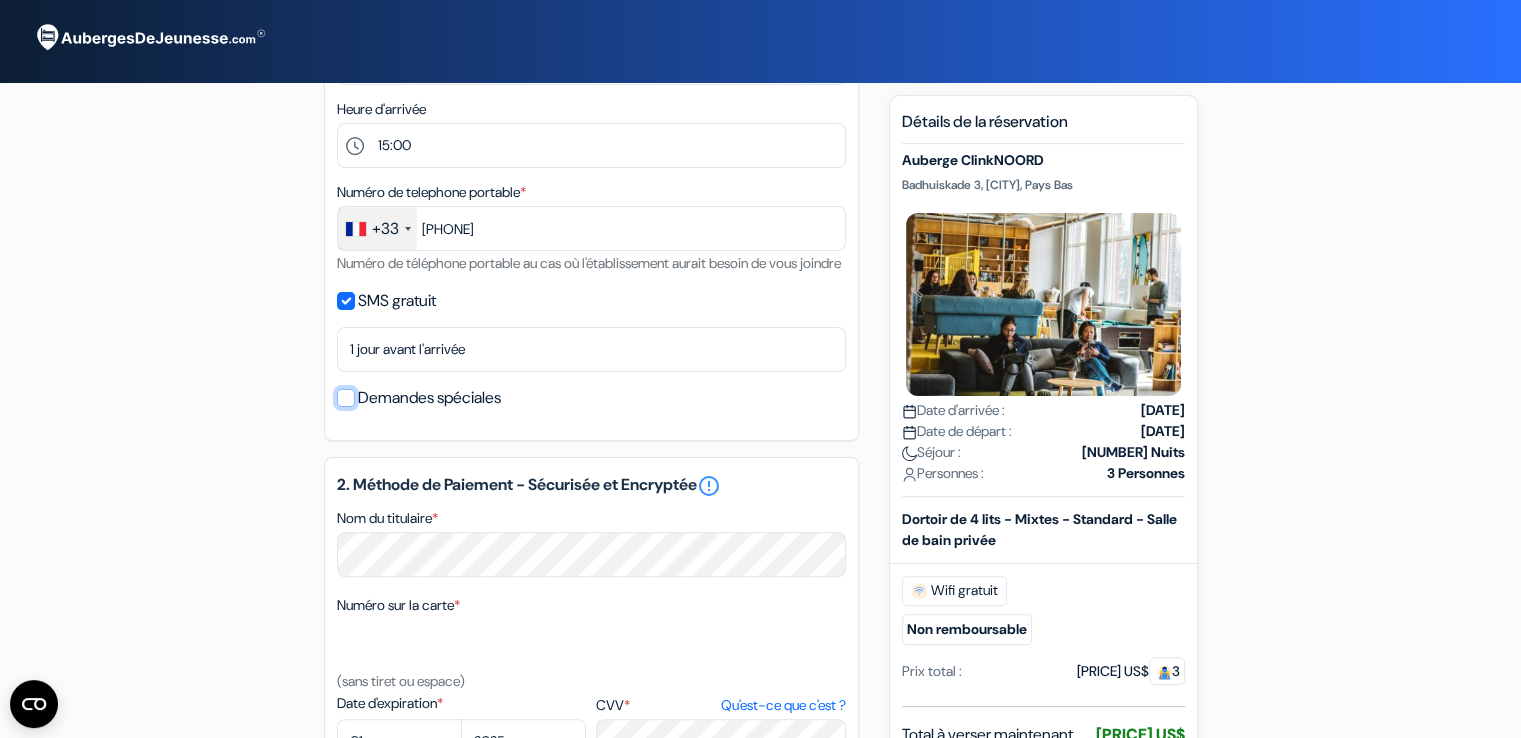 click on "Demandes spéciales" at bounding box center [346, 398] 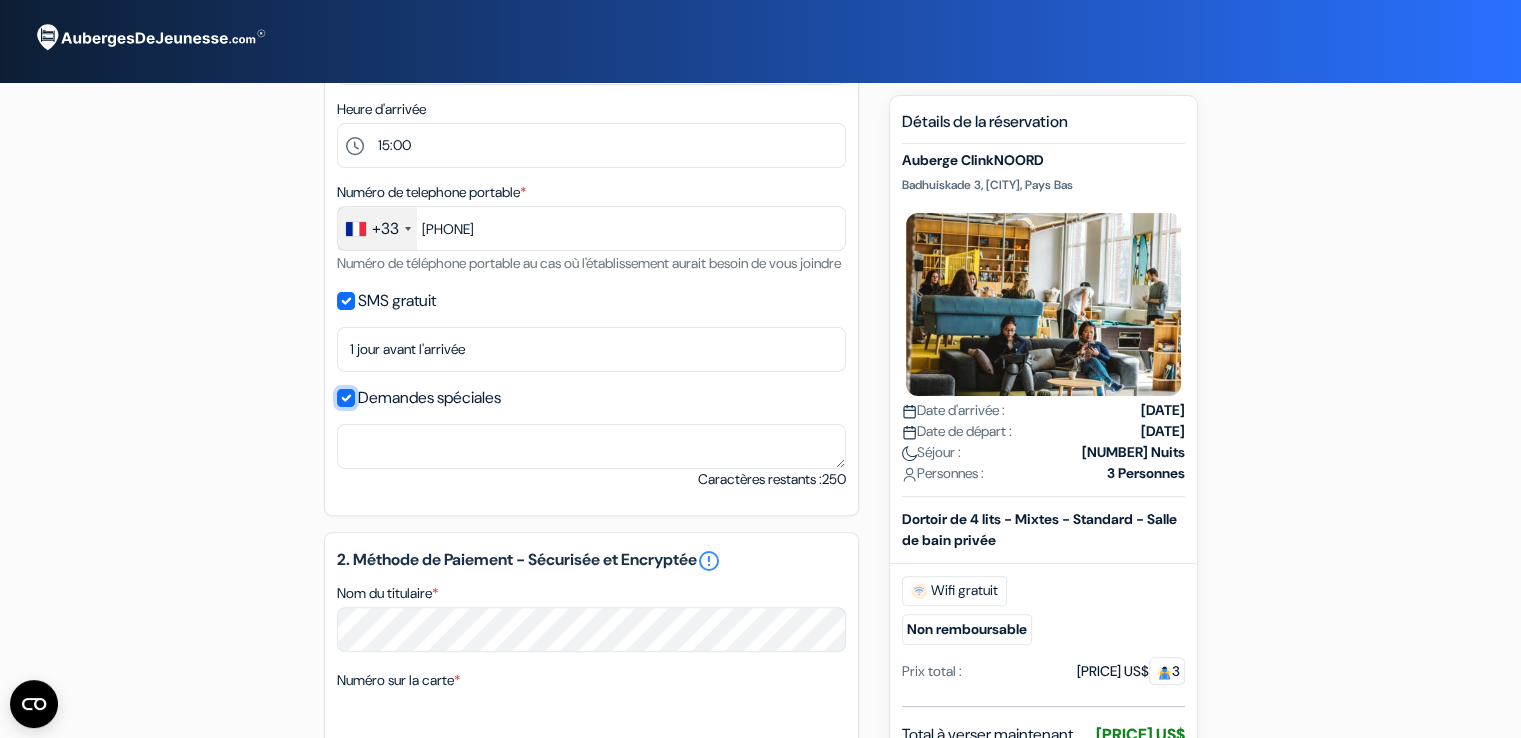 click on "Demandes spéciales" at bounding box center (346, 398) 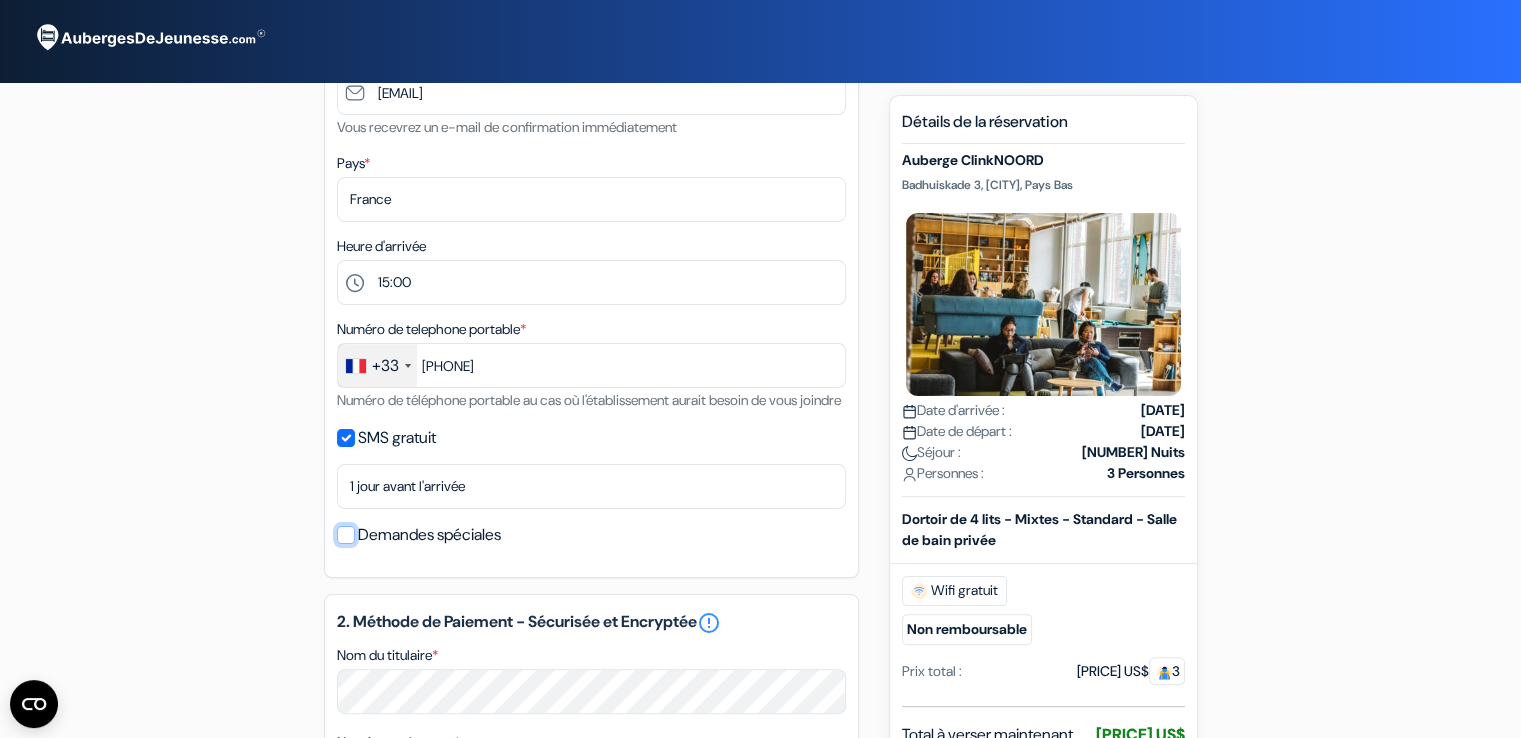 scroll, scrollTop: 372, scrollLeft: 0, axis: vertical 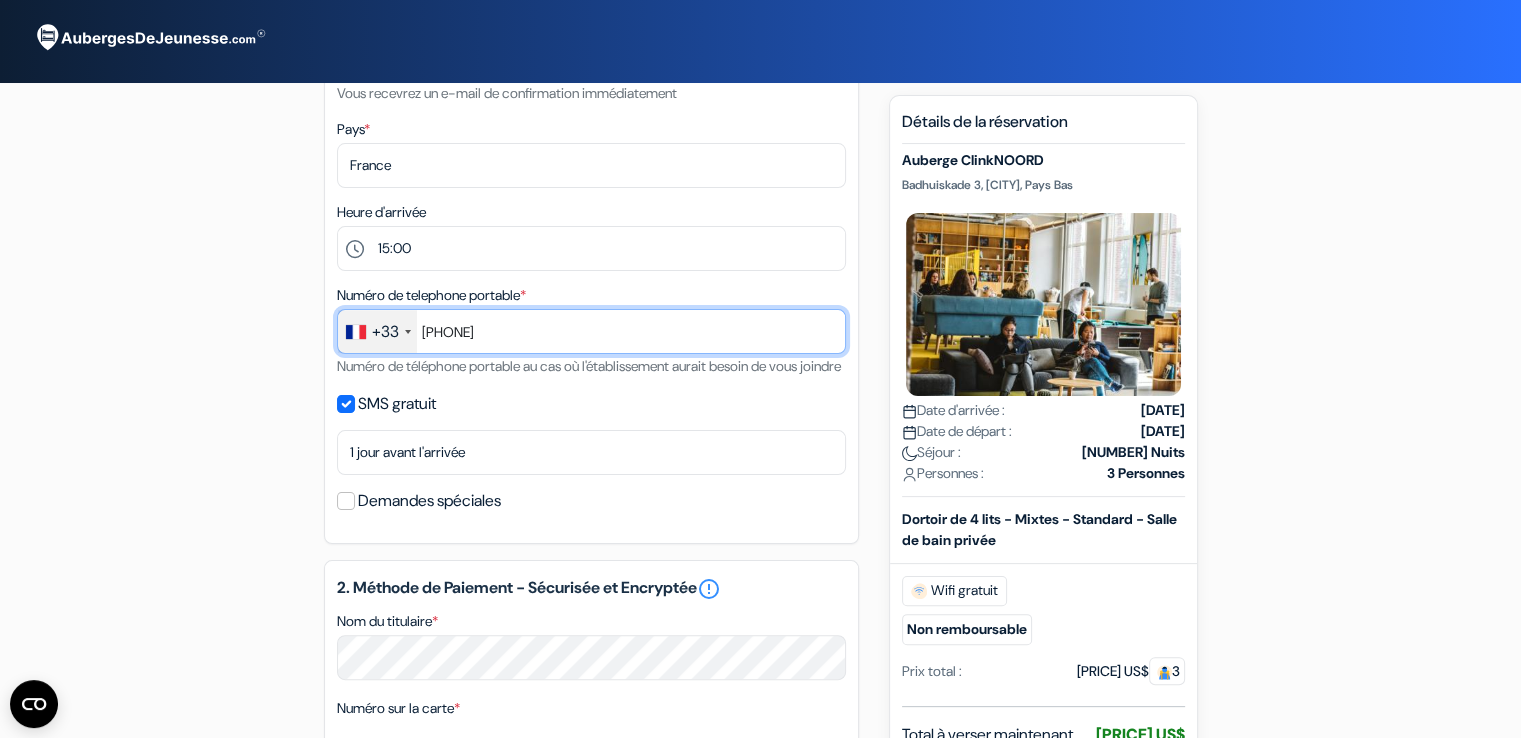 click on "769056945" at bounding box center [591, 331] 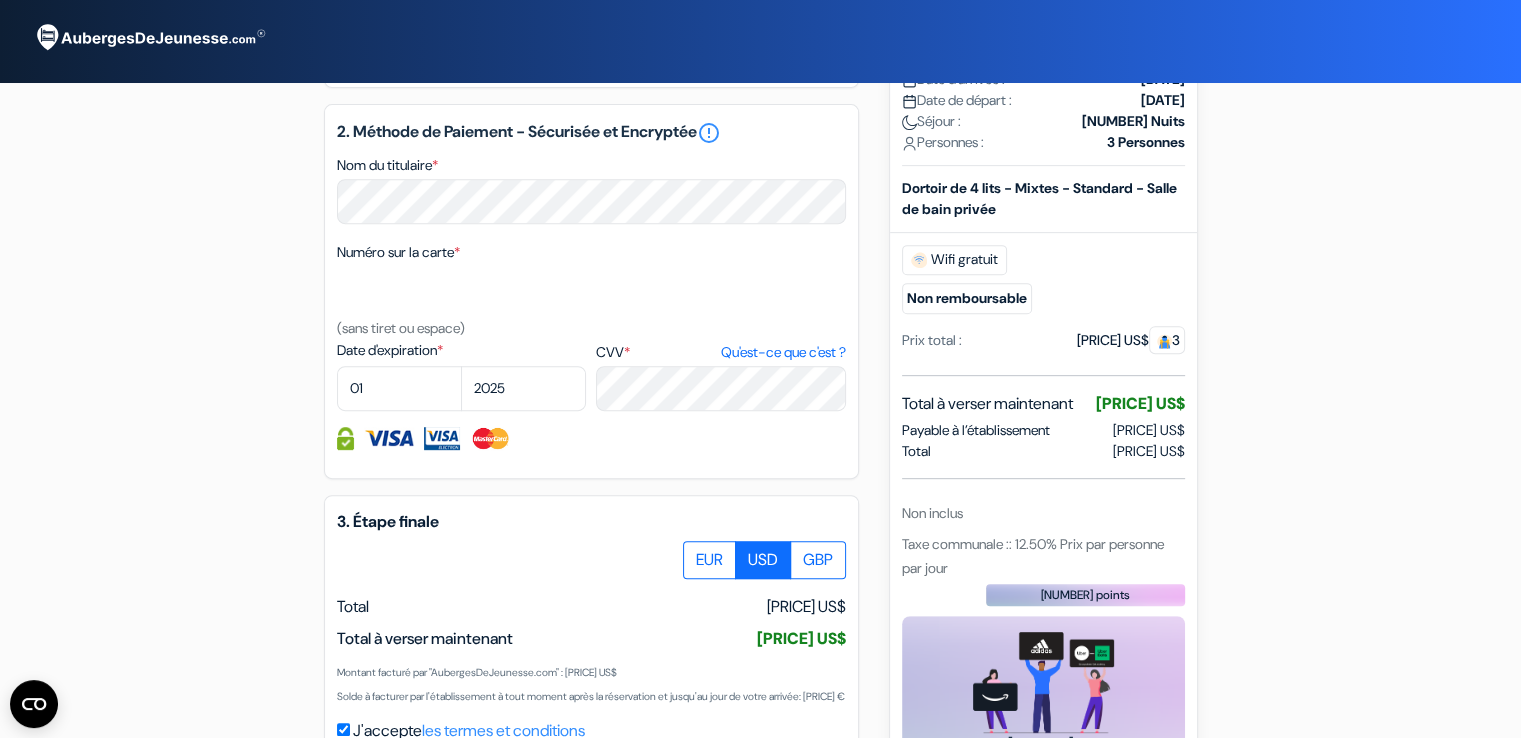 scroll, scrollTop: 827, scrollLeft: 0, axis: vertical 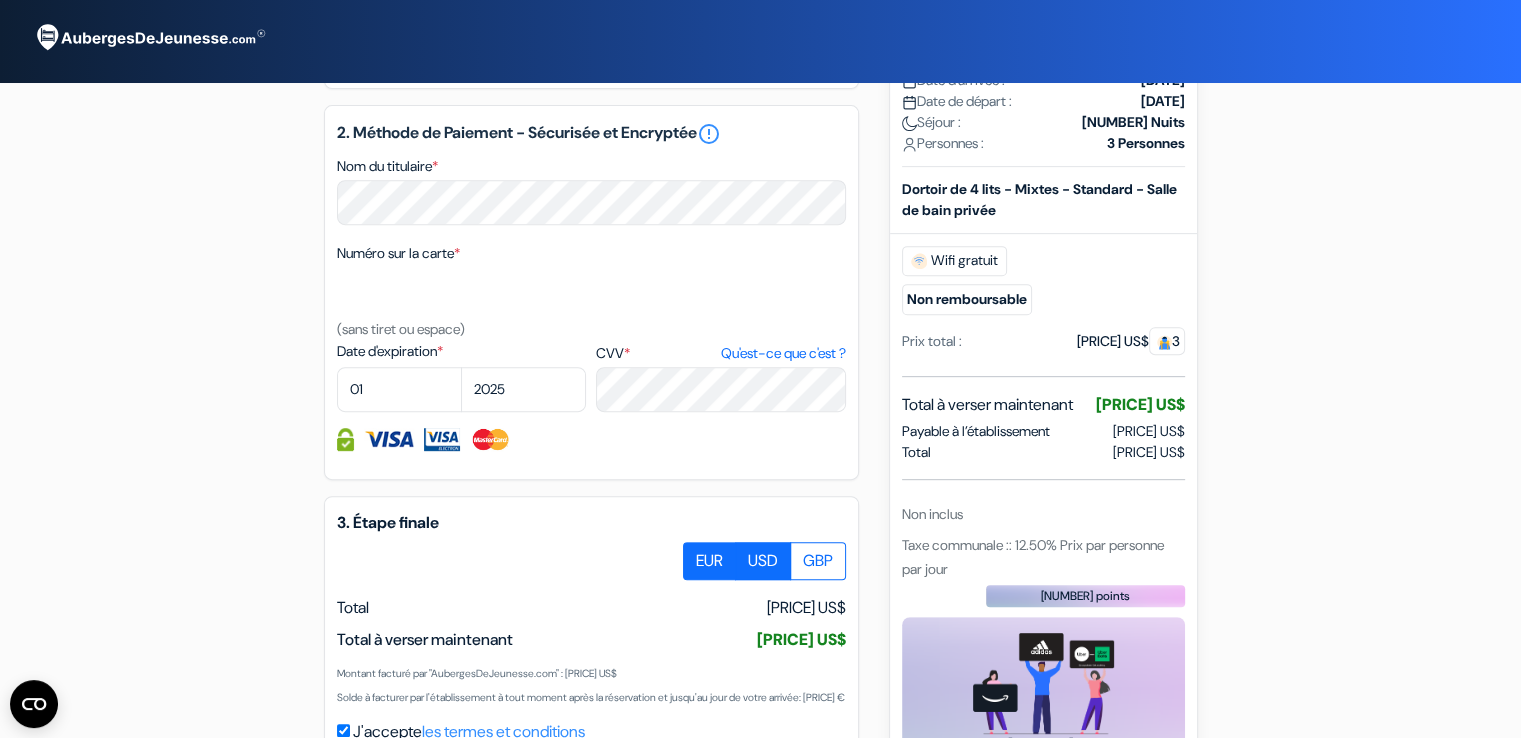 click on "EUR" at bounding box center [709, 561] 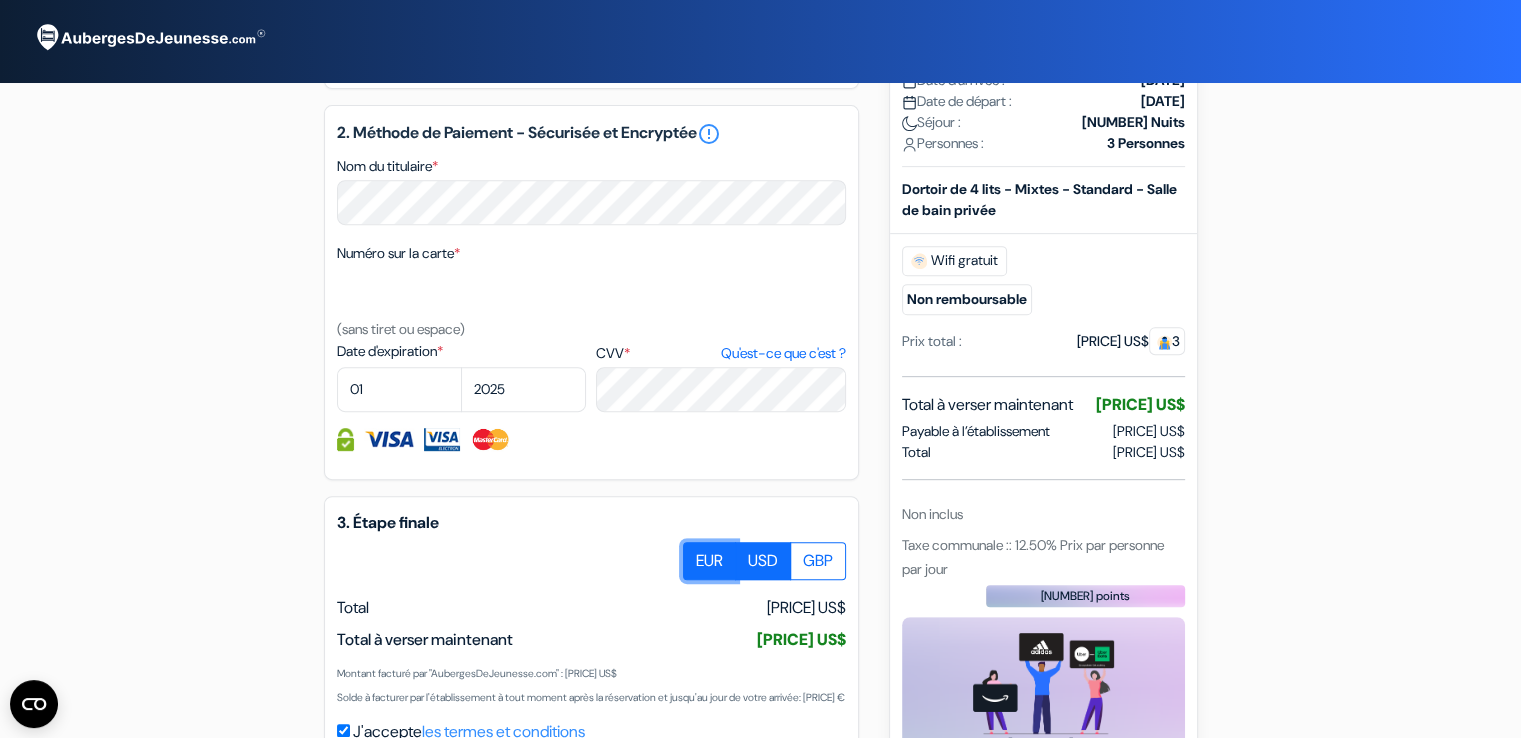 click on "EUR" at bounding box center (690, 548) 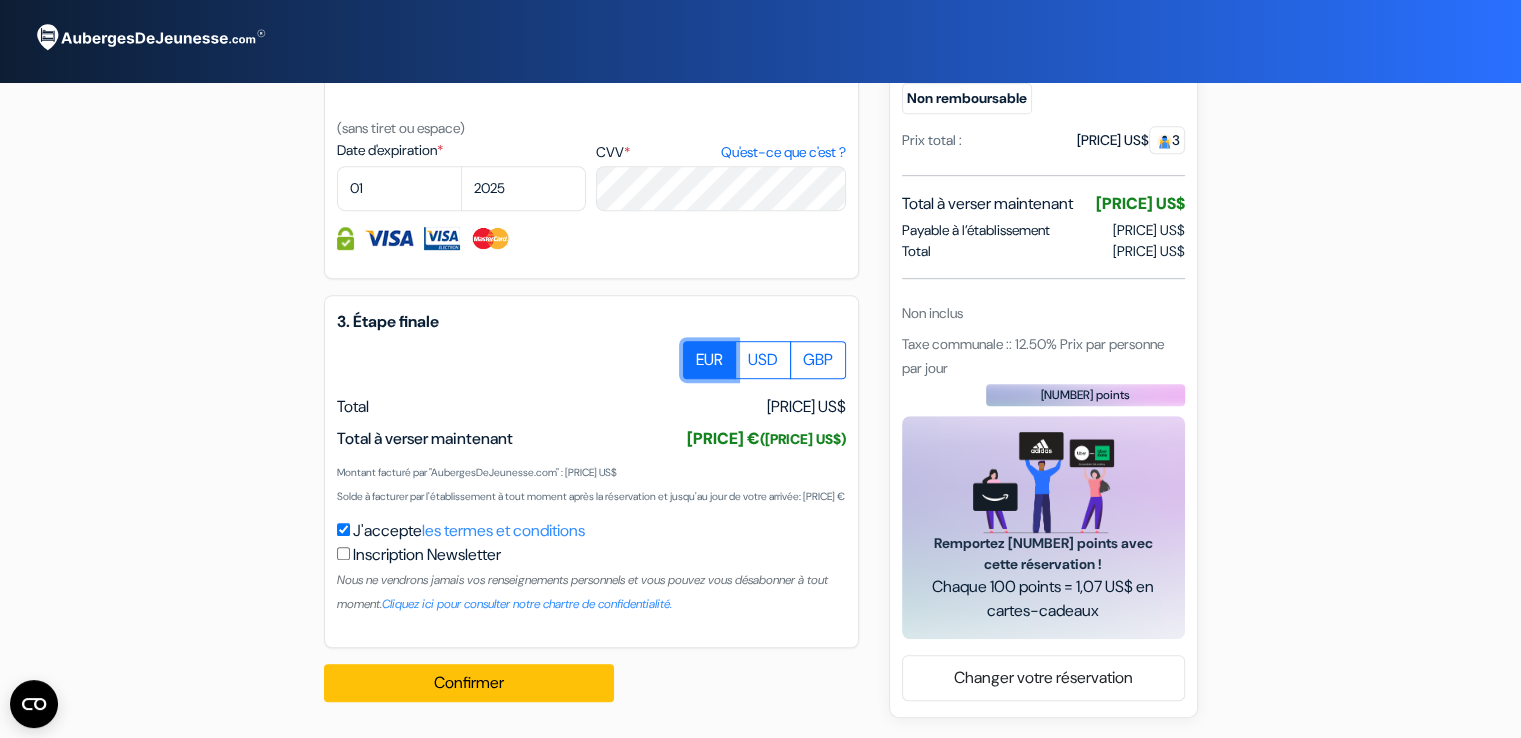 scroll, scrollTop: 1077, scrollLeft: 0, axis: vertical 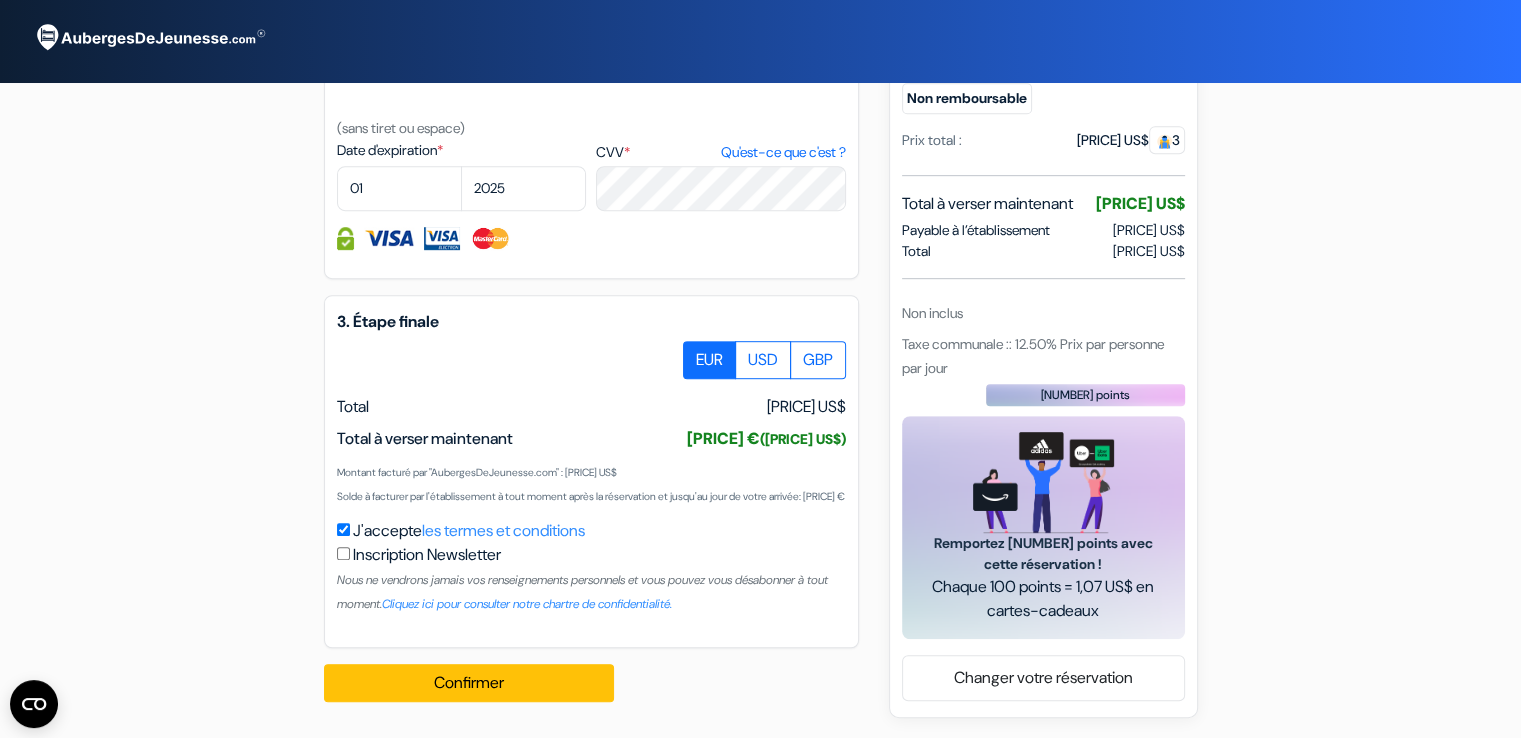 drag, startPoint x: 583, startPoint y: 453, endPoint x: 641, endPoint y: 453, distance: 58 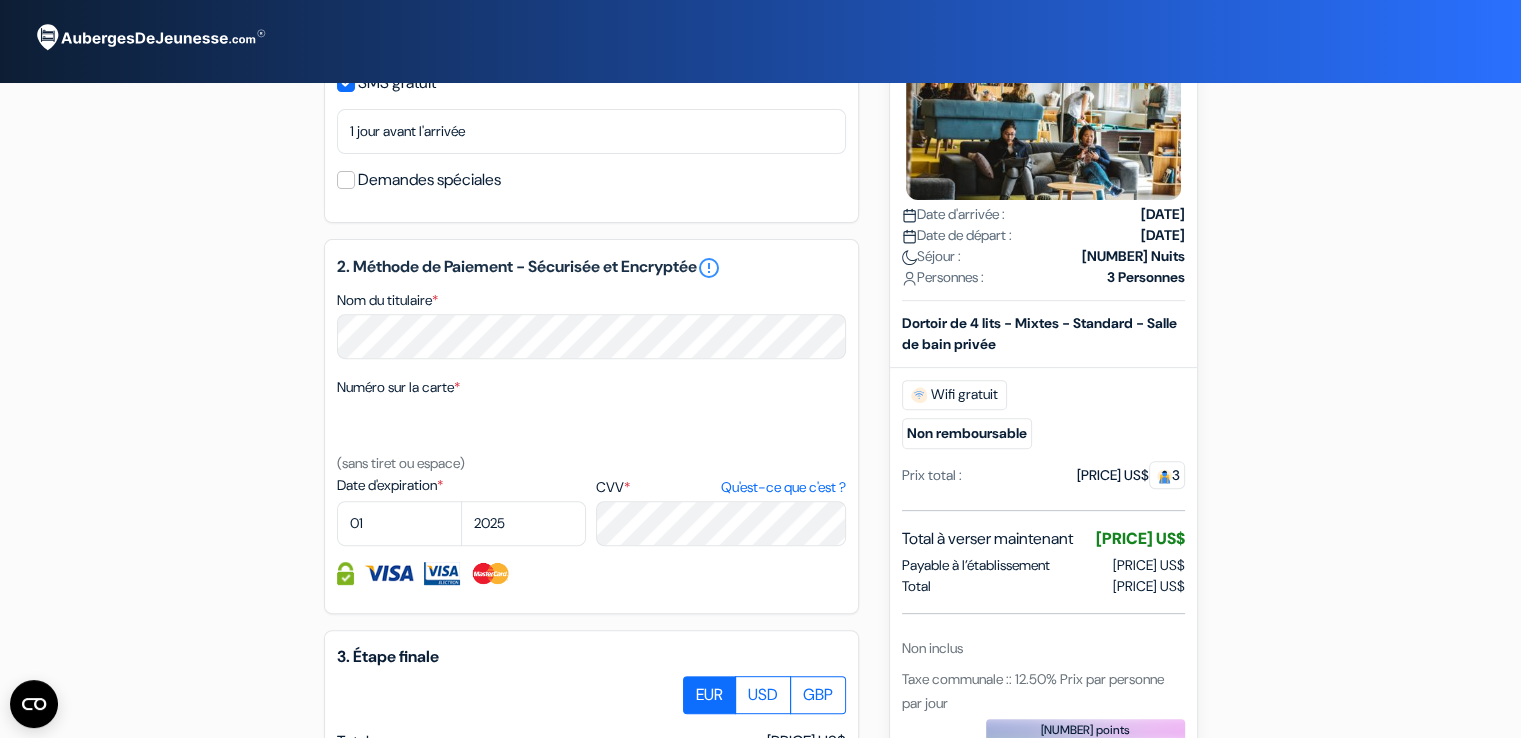 scroll, scrollTop: 694, scrollLeft: 0, axis: vertical 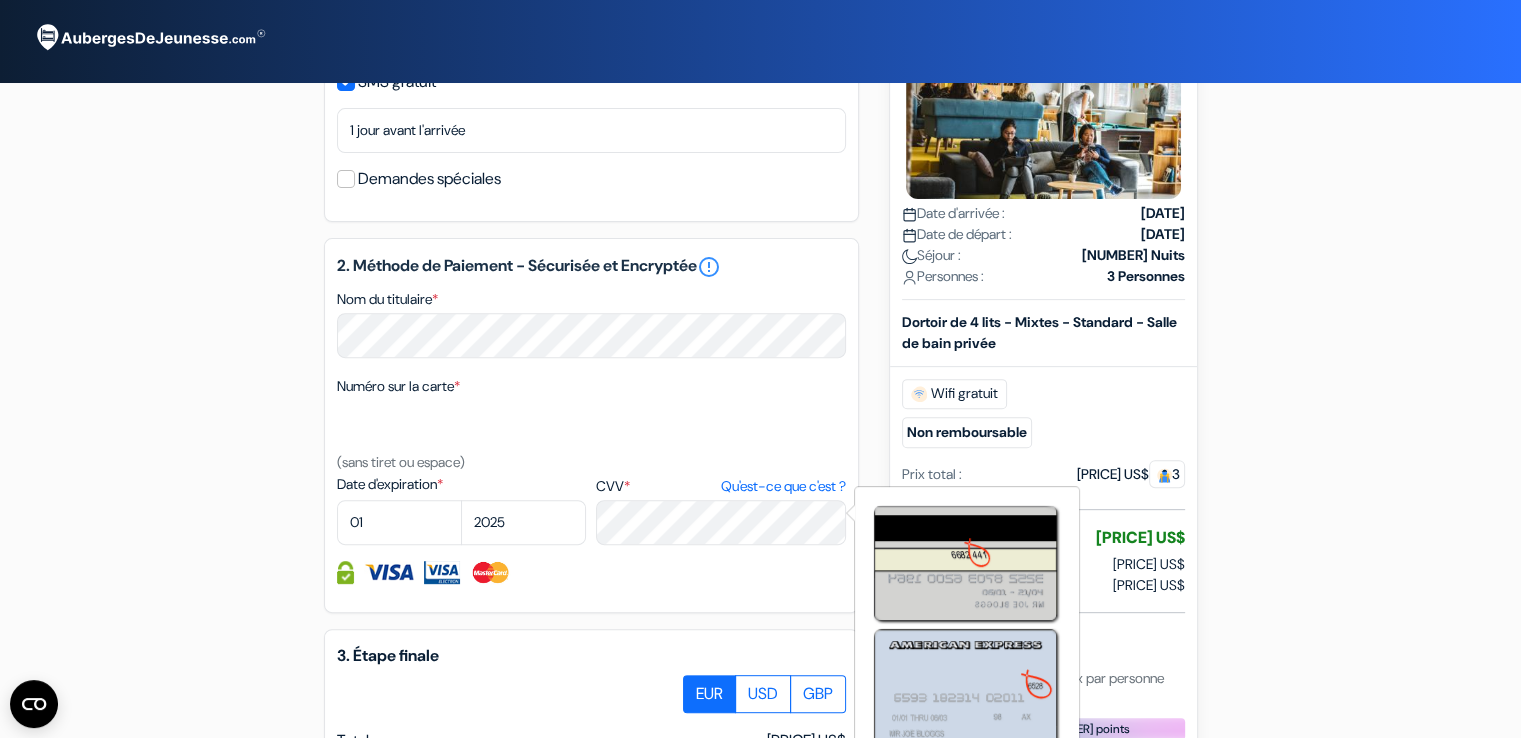 click on "Qu'est-ce que c'est ?" at bounding box center (782, 486) 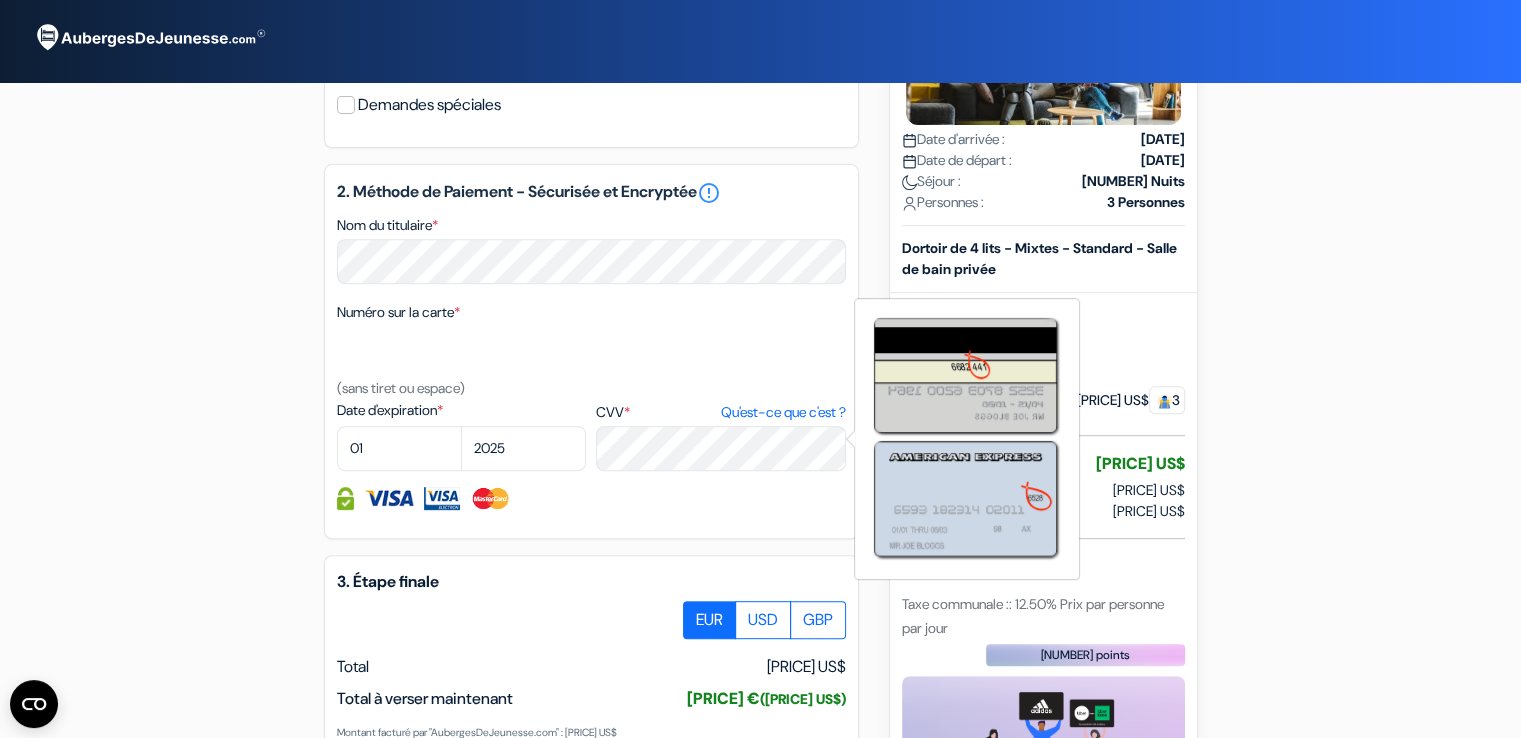 scroll, scrollTop: 766, scrollLeft: 0, axis: vertical 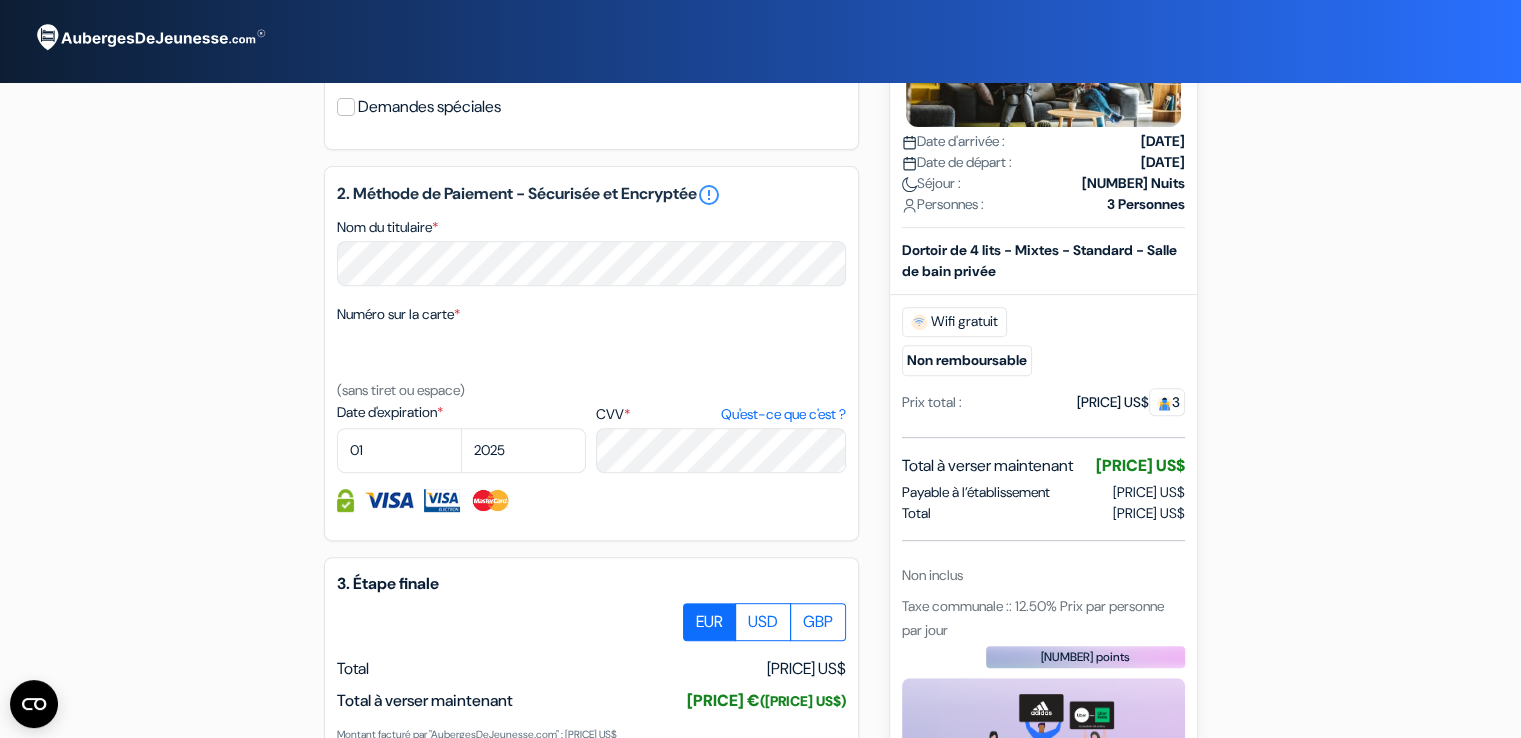 click on "2. Méthode de Paiement - Sécurisée et Encryptée                         error_outline
Nom du titulaire  *
Numéro sur la carte  *
(sans tiret ou espace)
Date d'expiration                                             *
01 02 03 04 05 06 07 08 09 10" at bounding box center [591, 353] 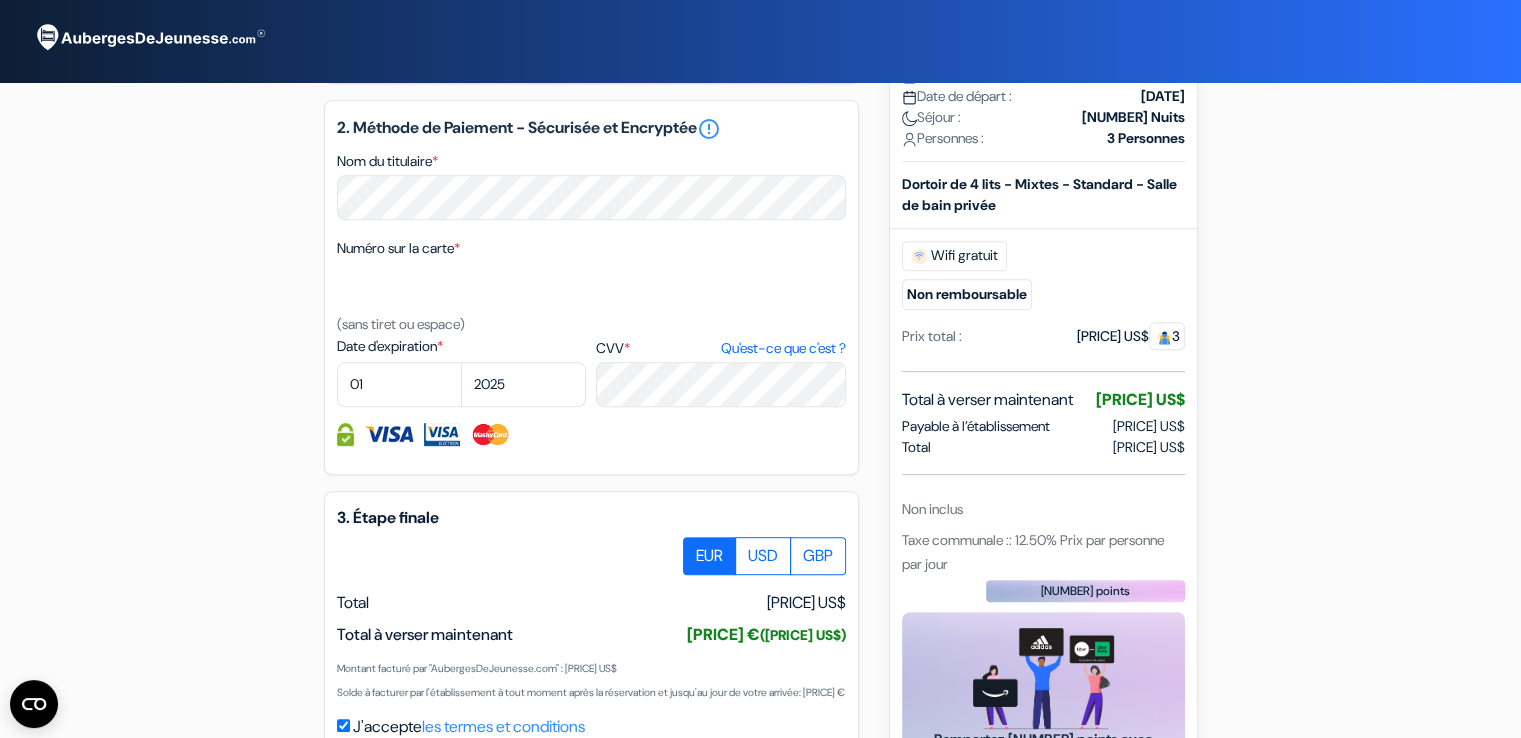 scroll, scrollTop: 834, scrollLeft: 0, axis: vertical 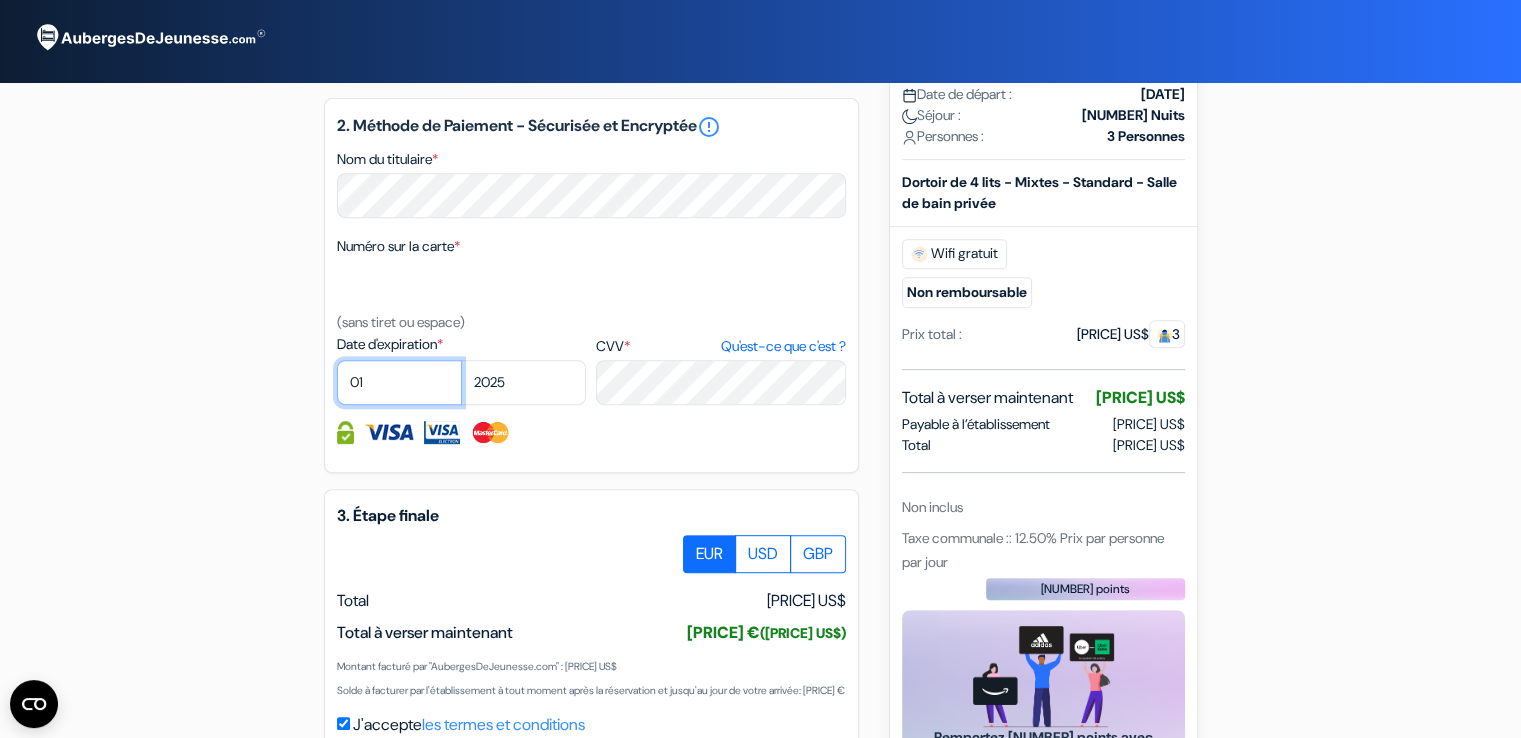 click on "01
02
03
04
05
06
07
08
09
10
11
12" at bounding box center (399, 382) 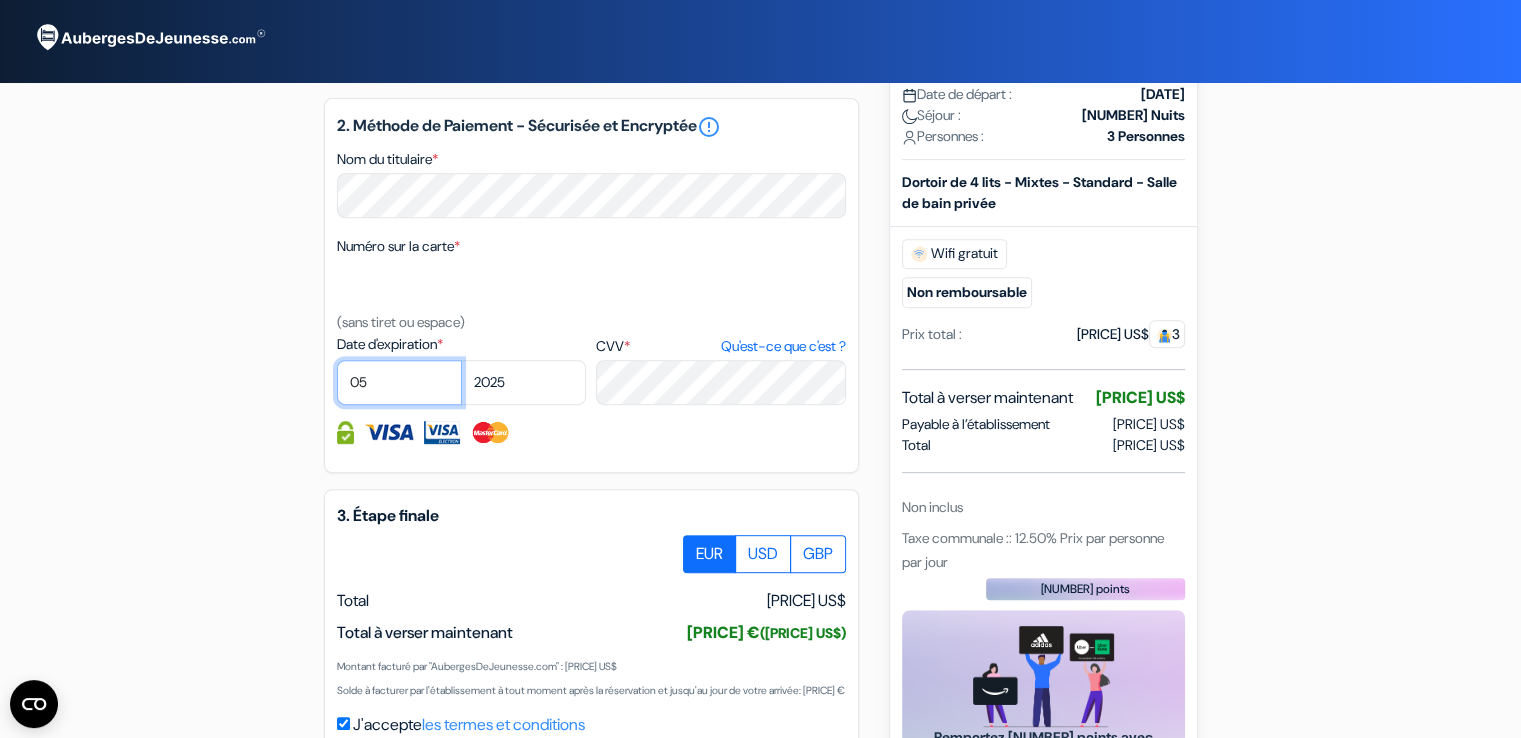 click on "01
02
03
04
05
06
07
08
09
10
11
12" at bounding box center [399, 382] 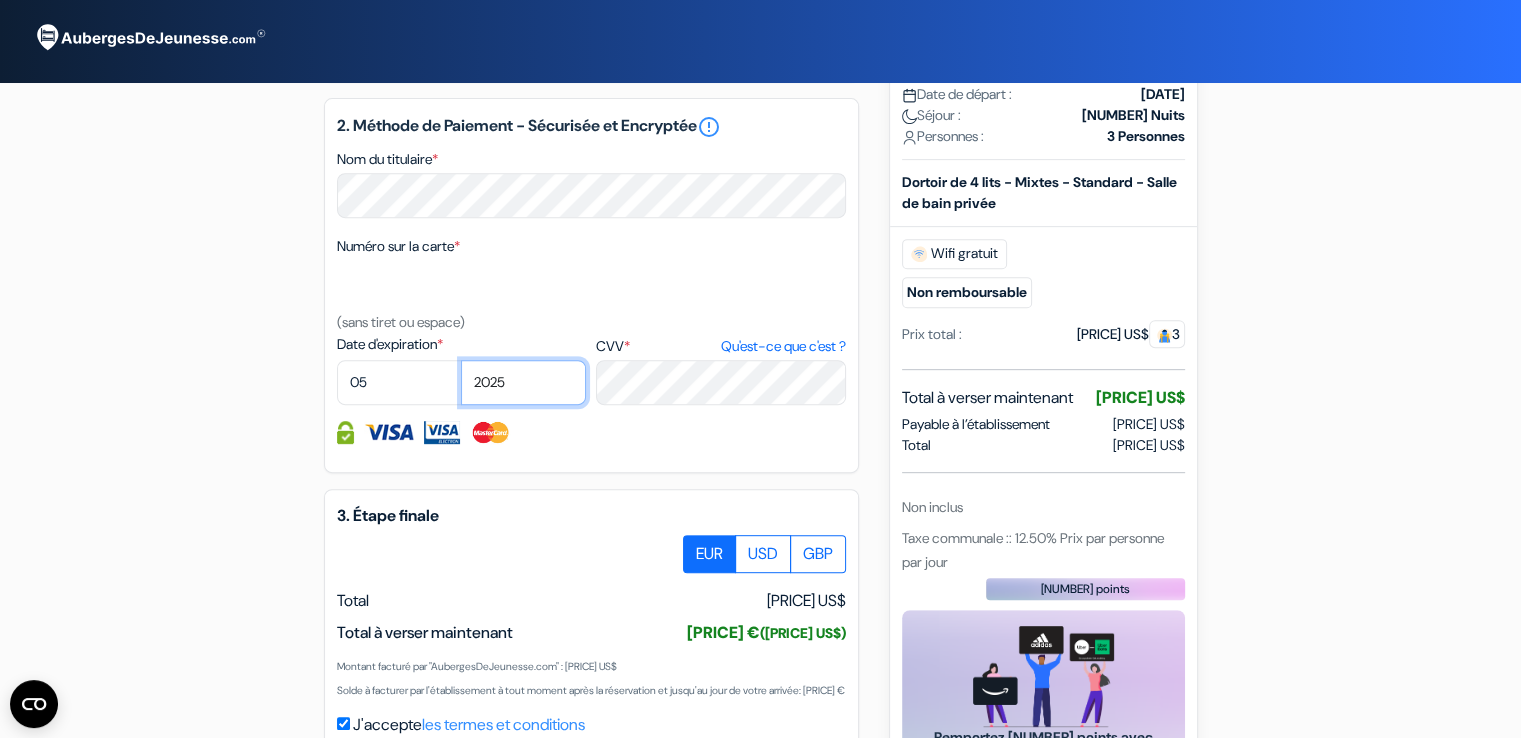 click on "2025
2026
2027
2028
2029
2030
2031
2032
2033 2034 2035 2036 2037 2038 2039 2040 2041 2042 2043" at bounding box center [523, 382] 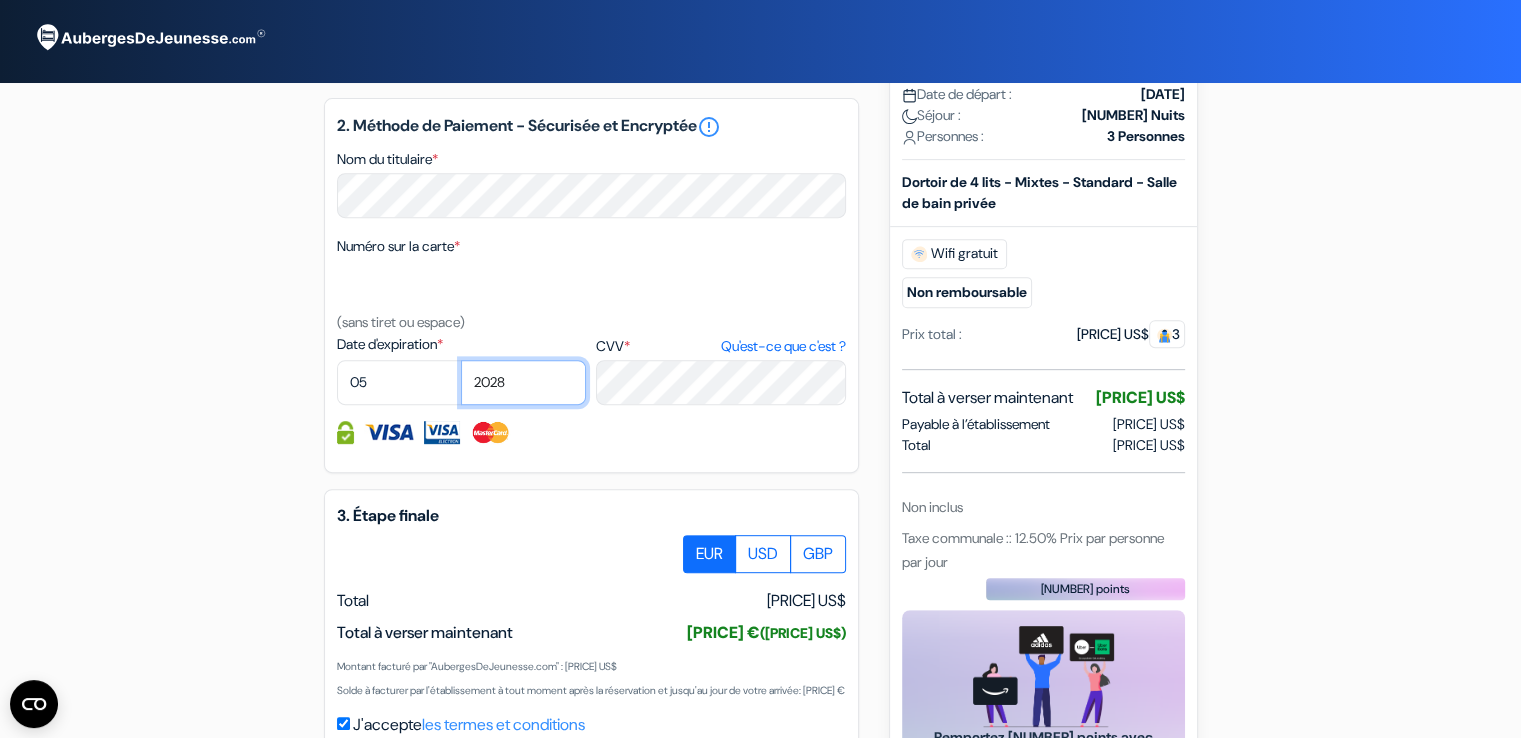click on "2025
2026
2027
2028
2029
2030
2031
2032
2033 2034 2035 2036 2037 2038 2039 2040 2041 2042 2043" at bounding box center [523, 382] 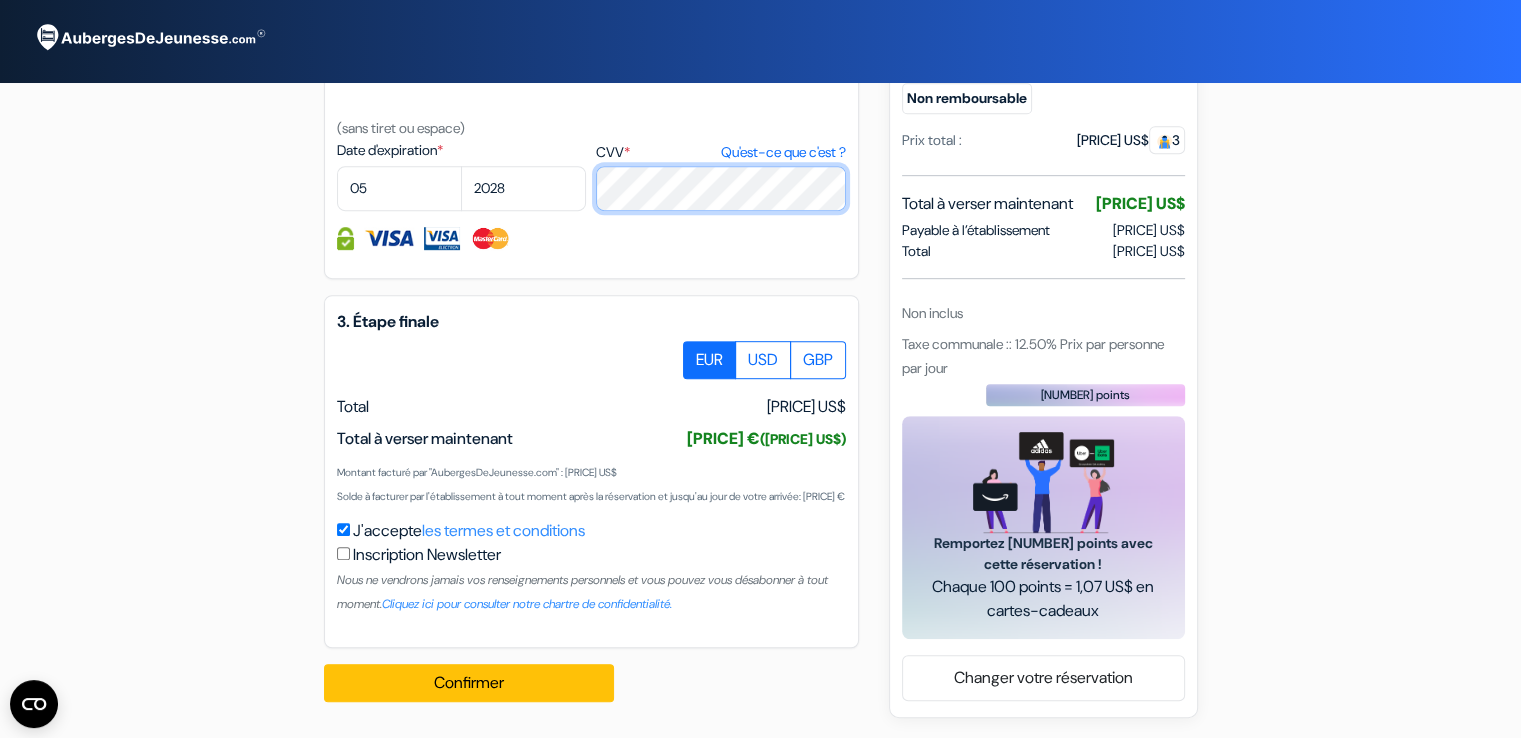 scroll, scrollTop: 1077, scrollLeft: 0, axis: vertical 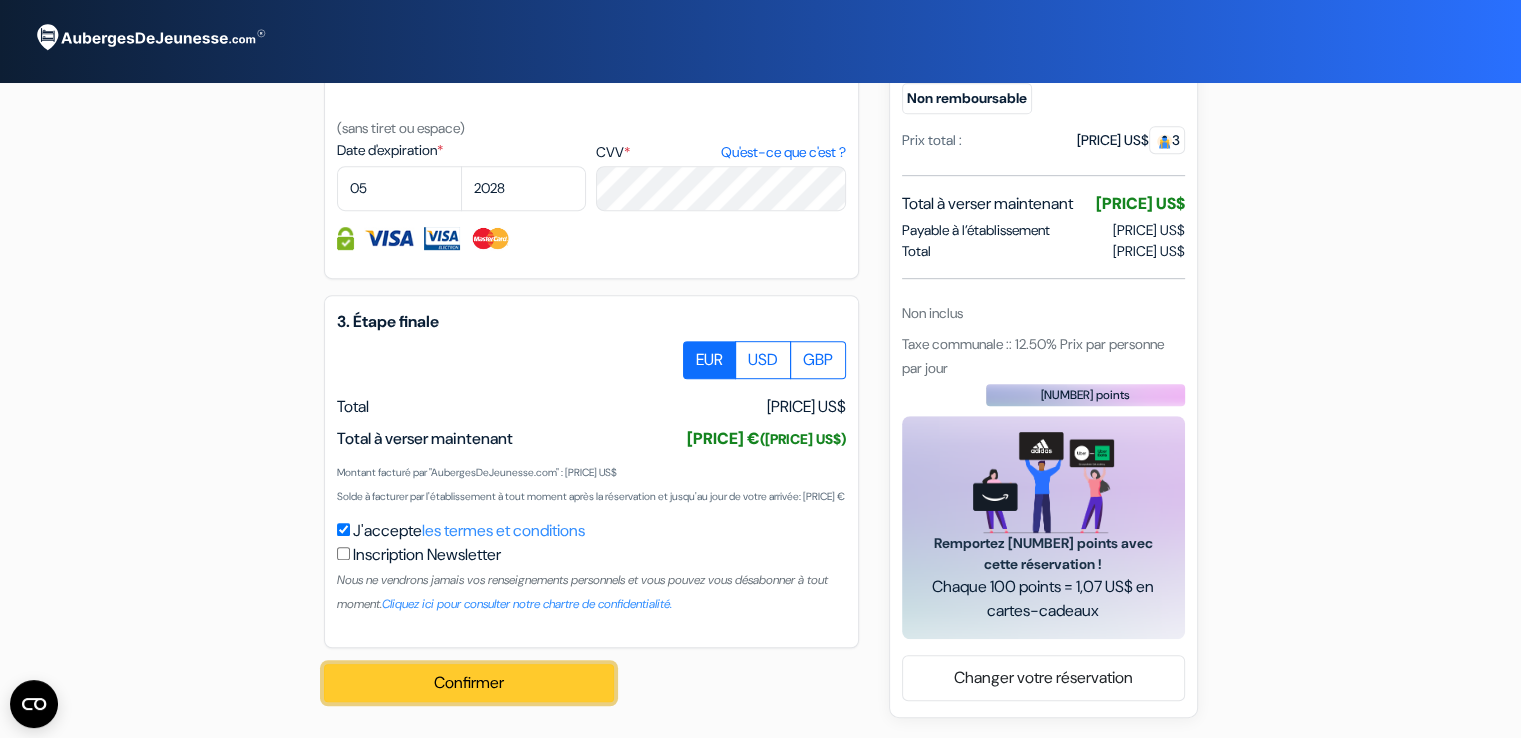 click on "Confirmer
Loading..." at bounding box center [469, 683] 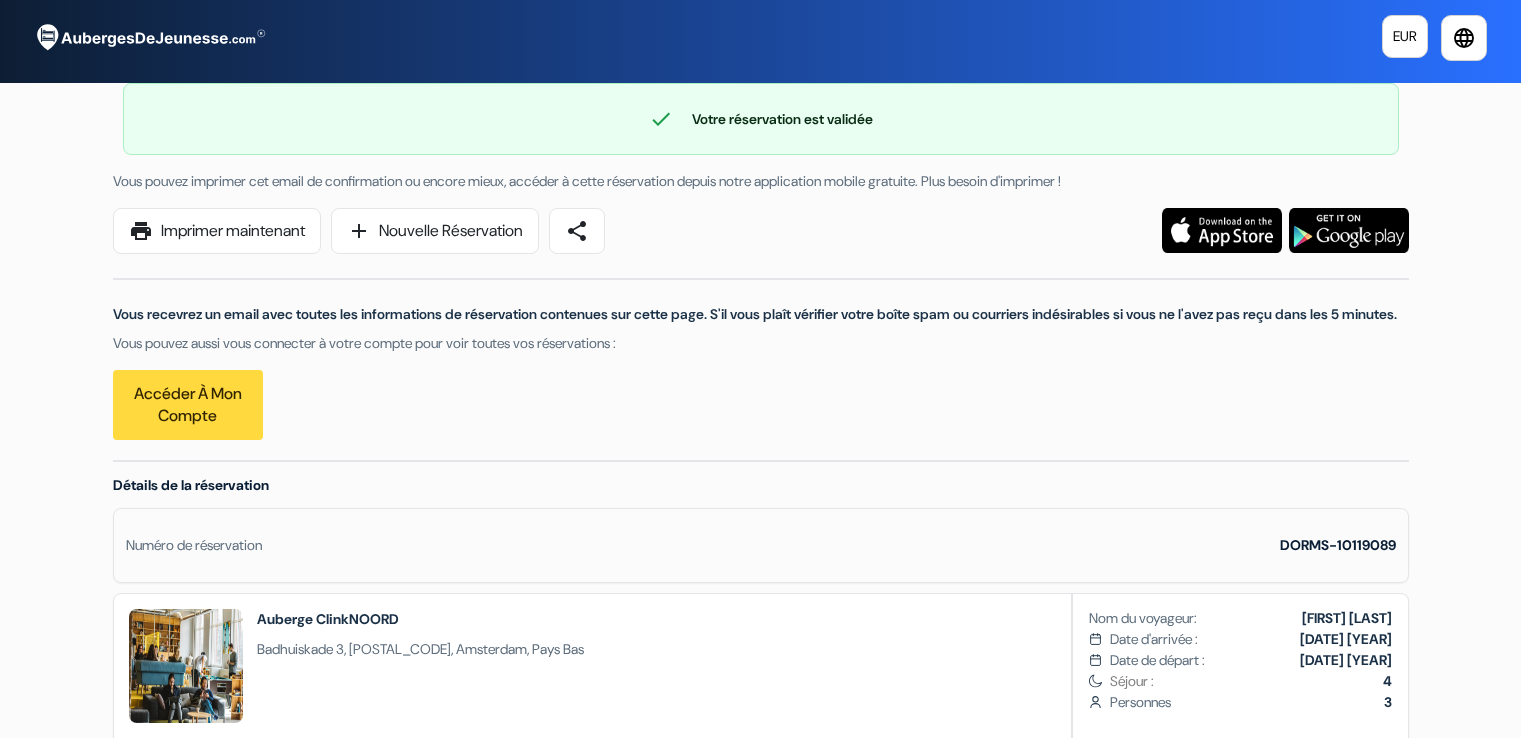 scroll, scrollTop: 0, scrollLeft: 0, axis: both 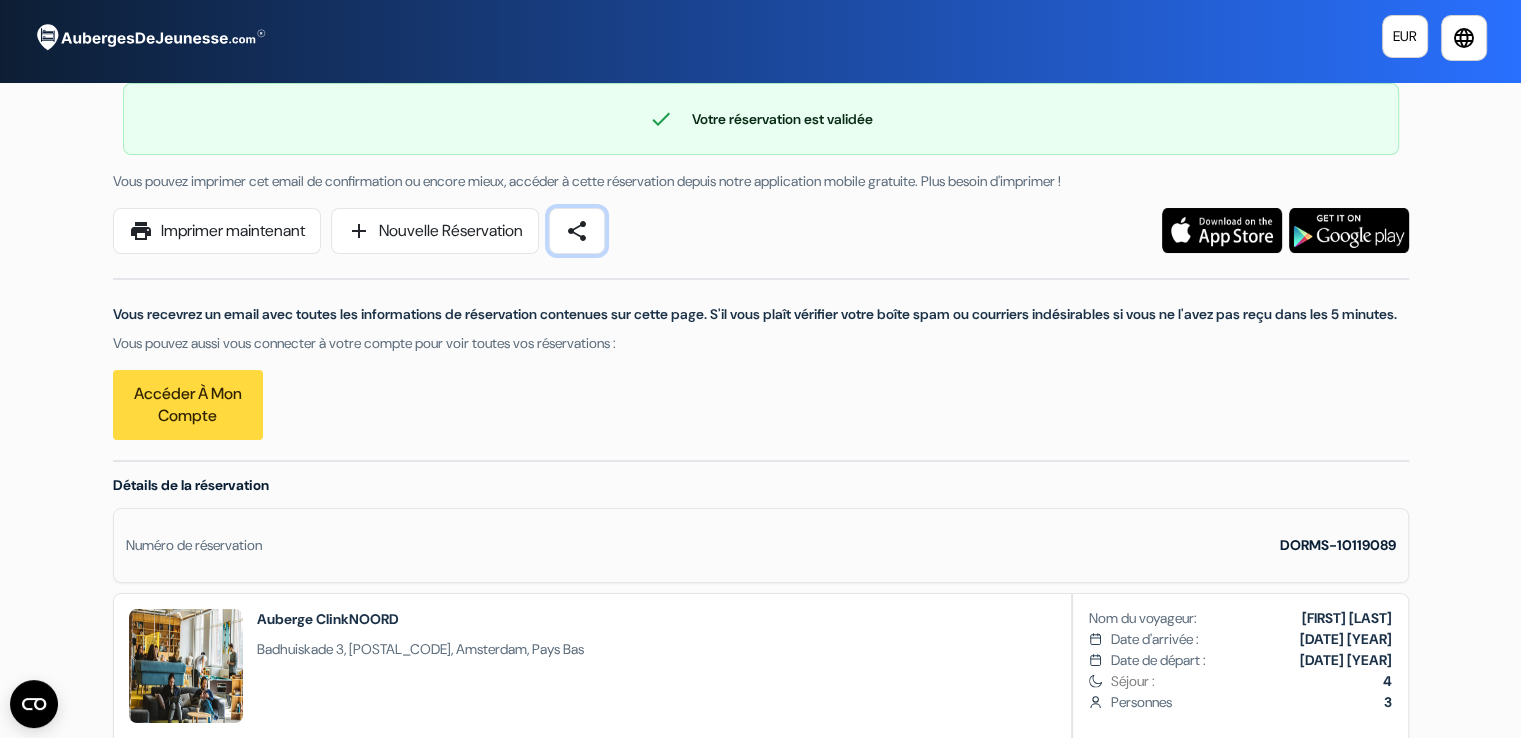 click on "share" at bounding box center (577, 231) 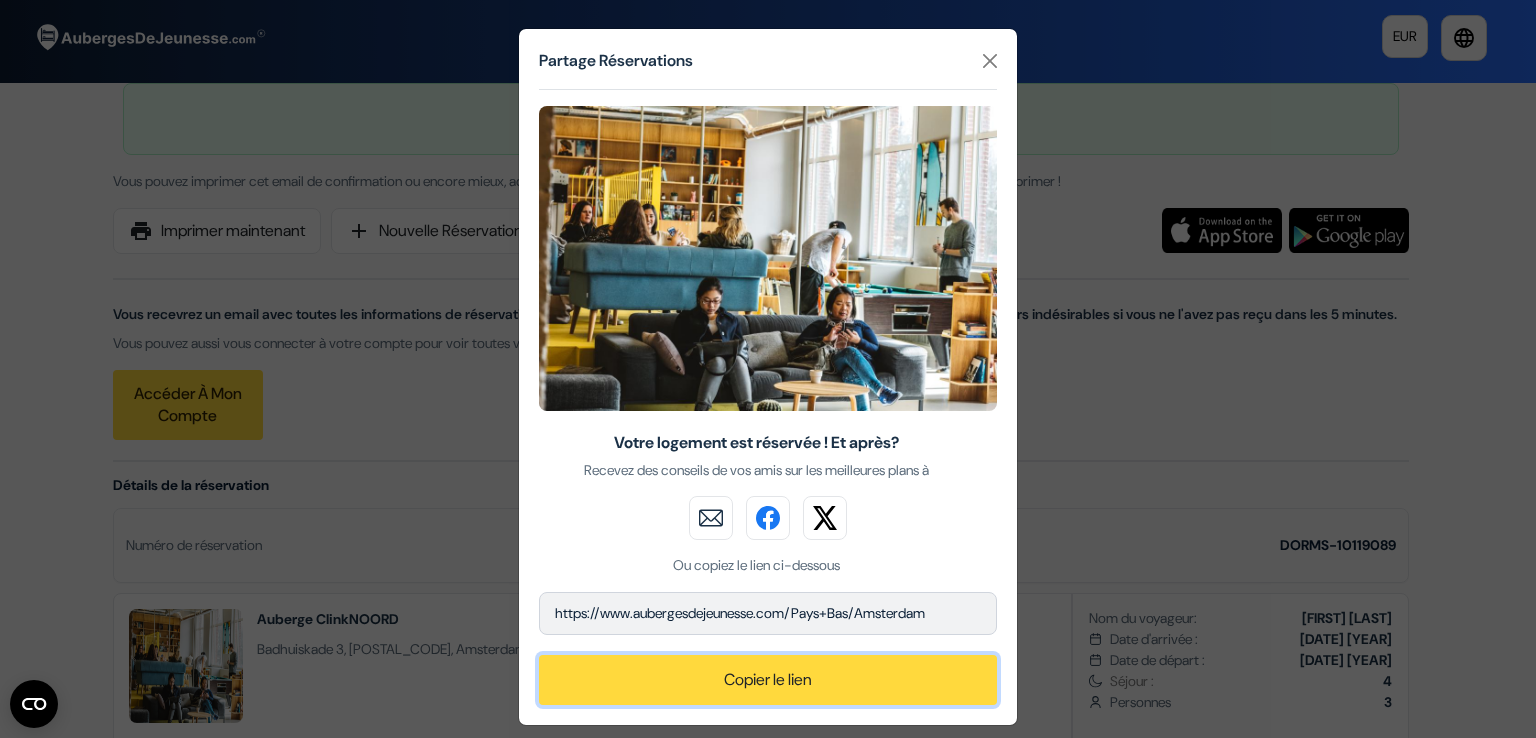click on "Copier le lien" at bounding box center [768, 680] 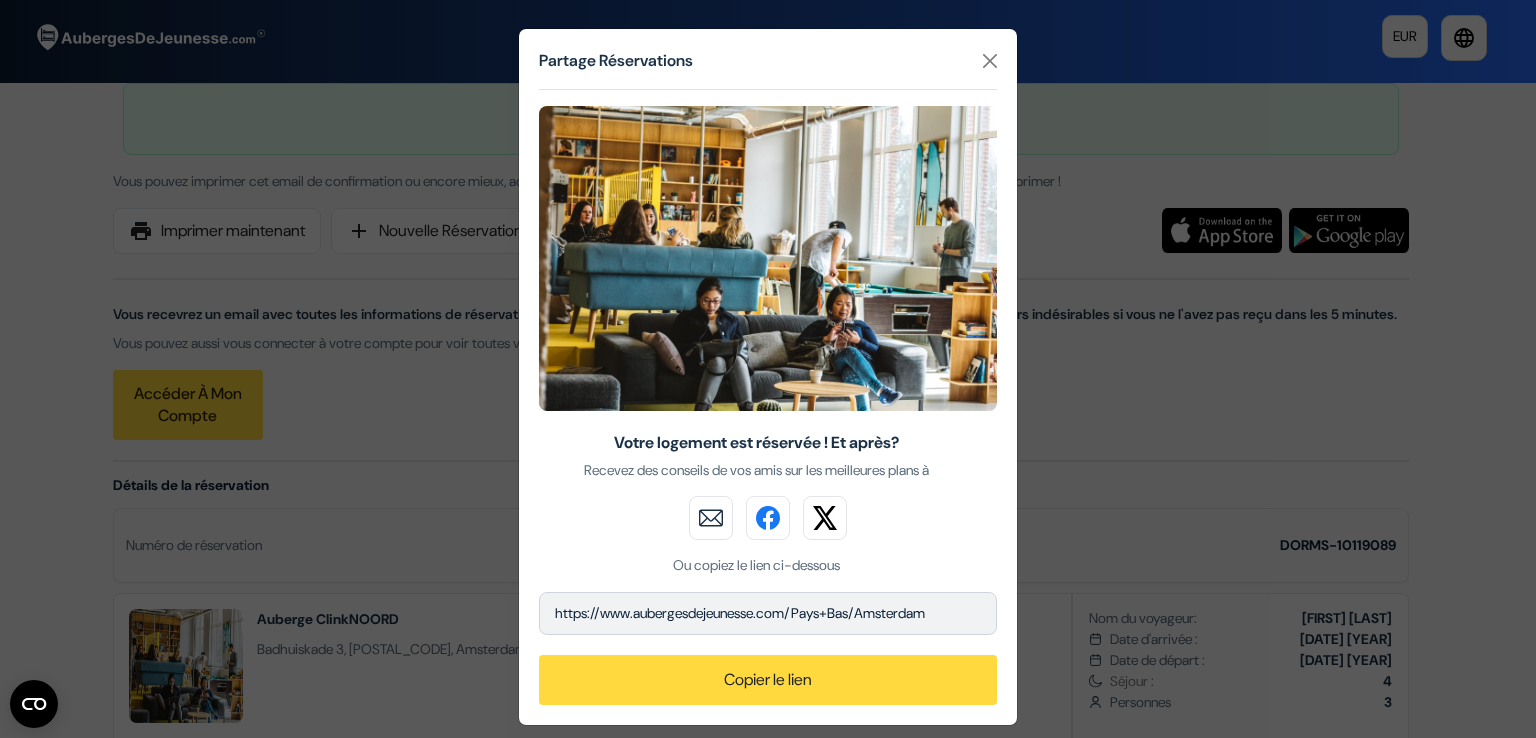 click on "https://www.aubergesdejeunesse.com/Pays+Bas/Amsterdam" at bounding box center [768, 613] 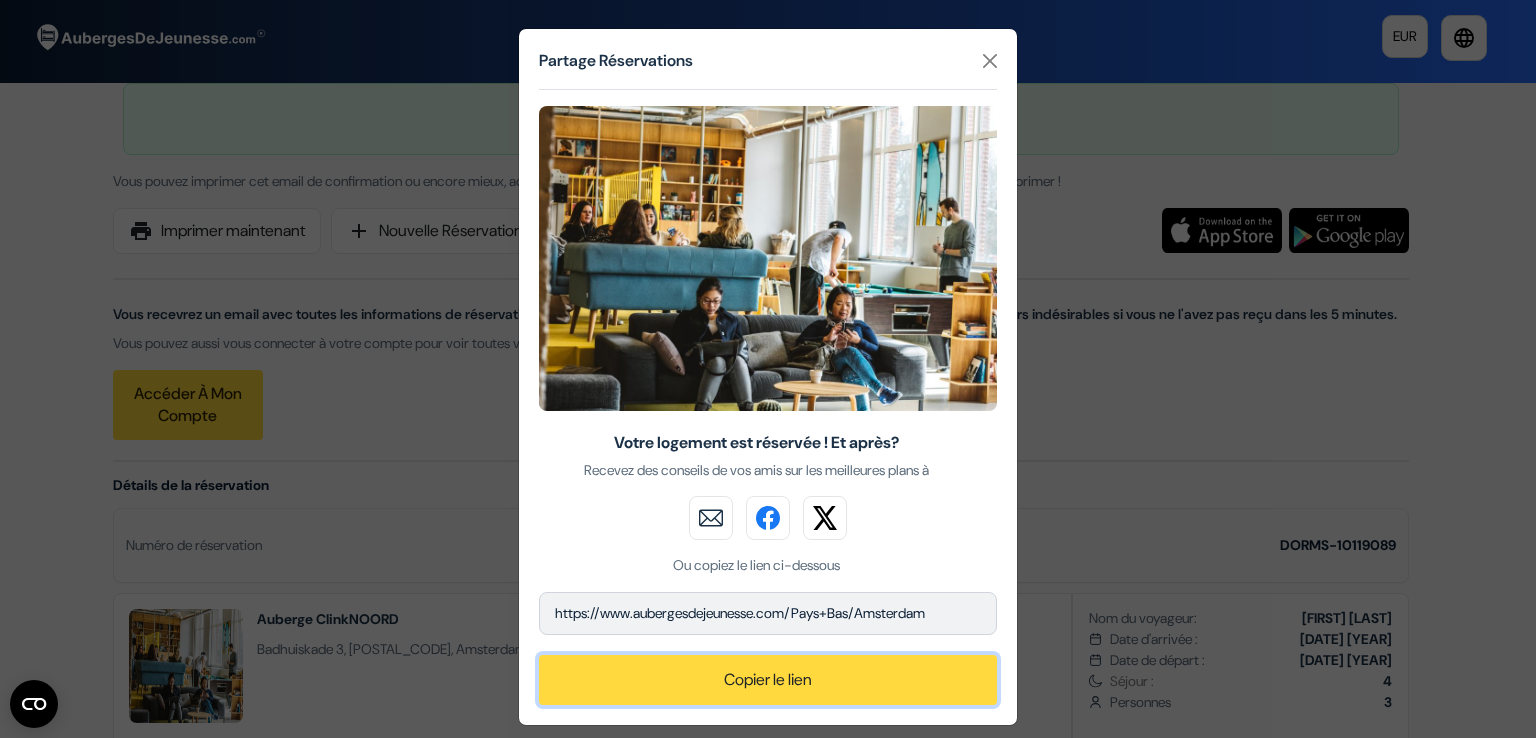 click on "Copier le lien" at bounding box center [768, 680] 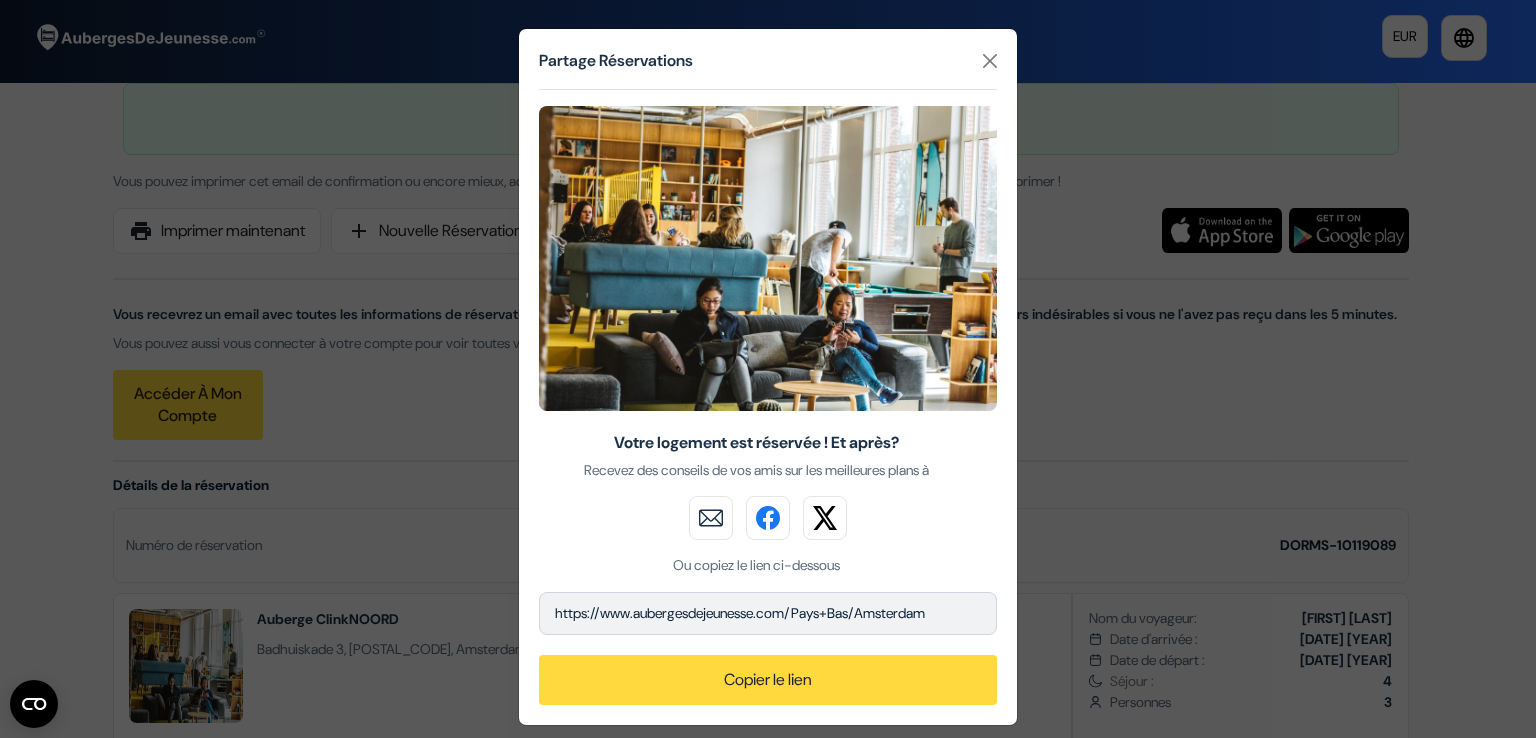 click at bounding box center (711, 518) 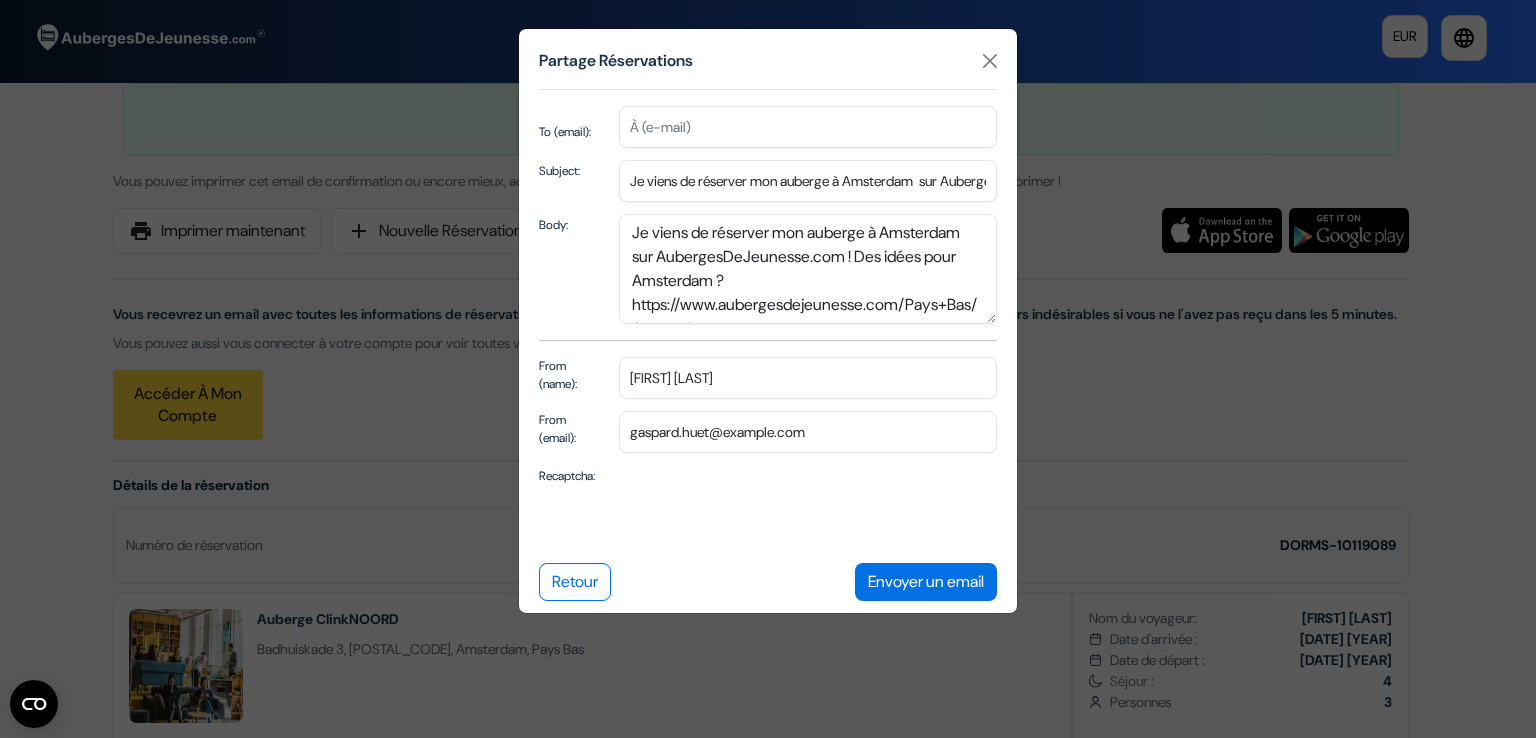 click at bounding box center [808, 127] 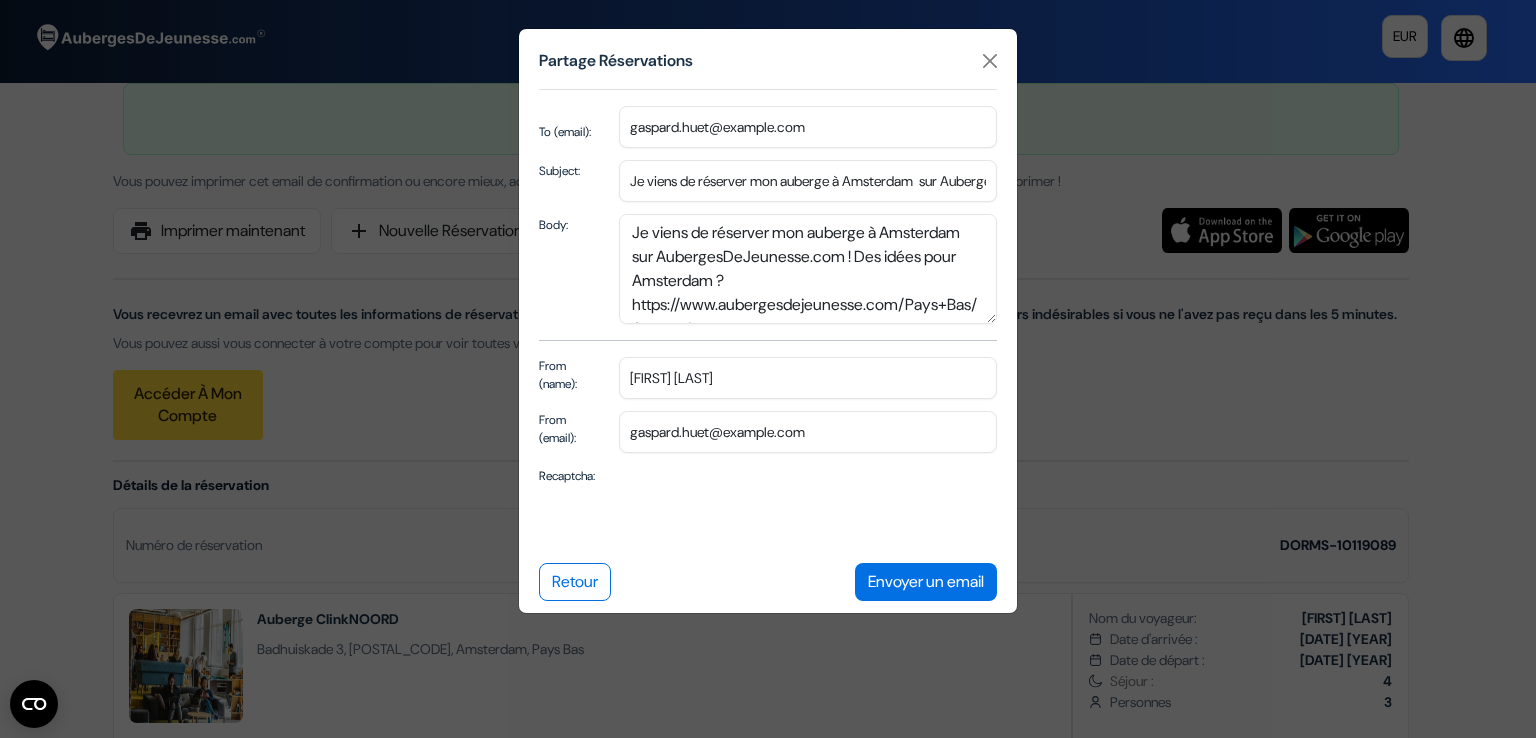 type on "gaspard.huet@example.com" 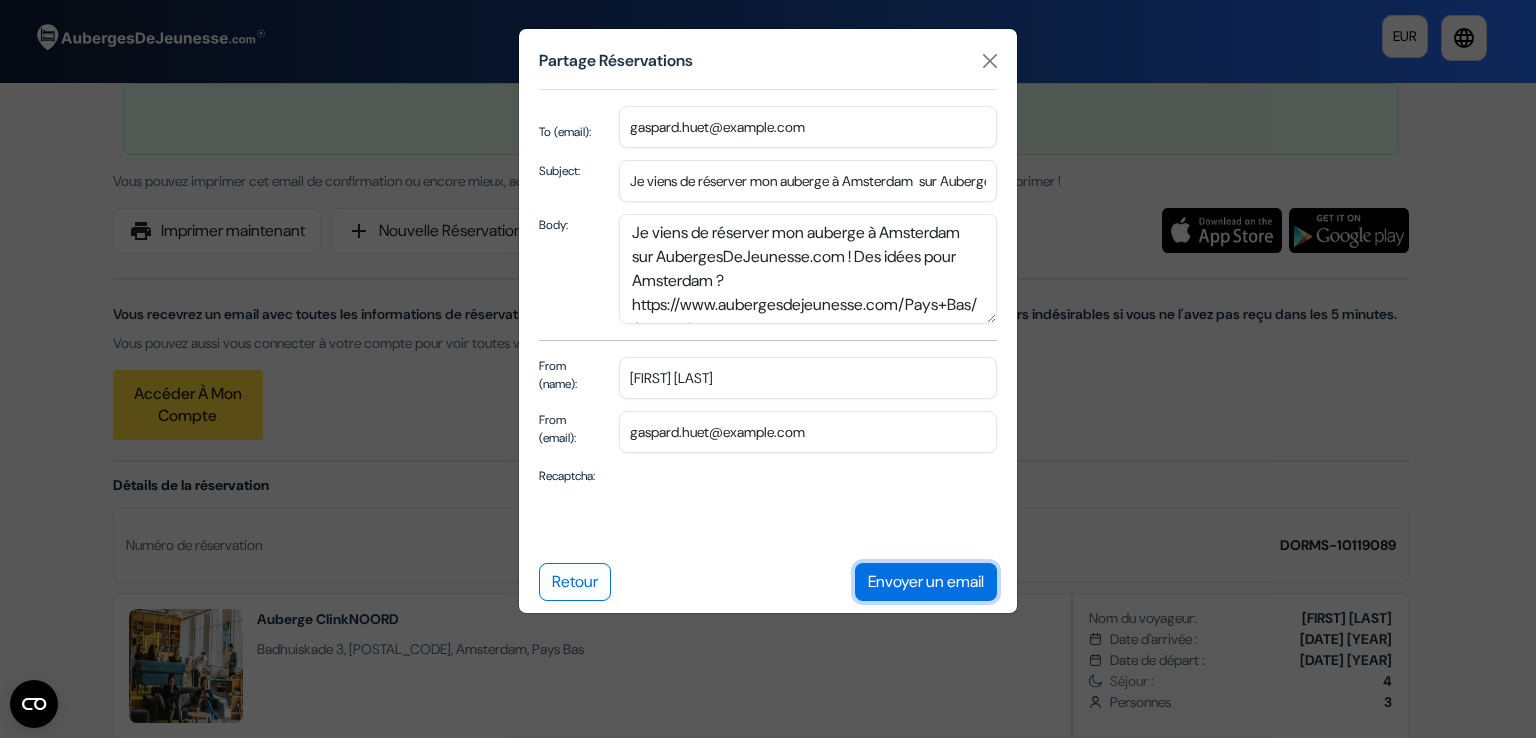 click on "Envoyer un email" at bounding box center (926, 582) 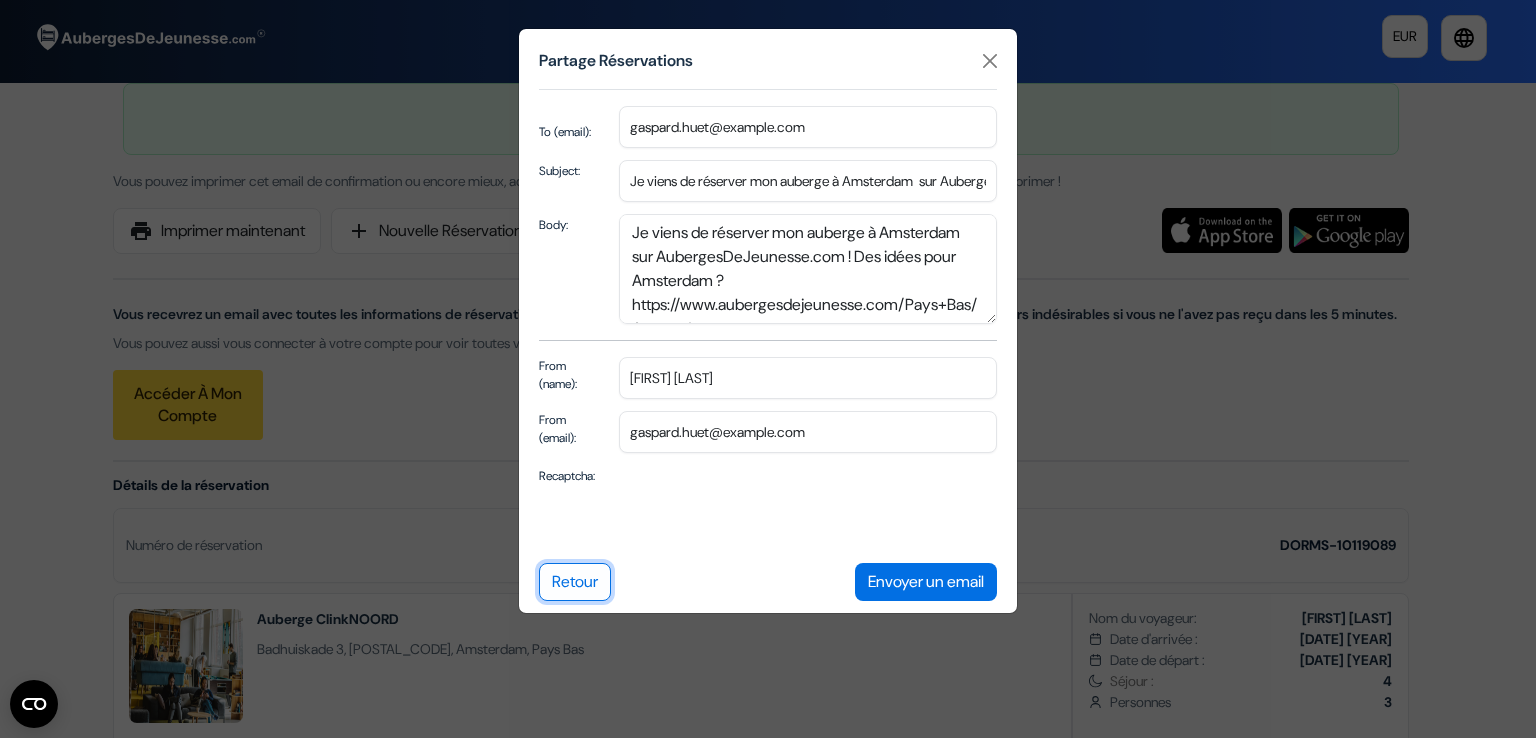 click on "Retour" at bounding box center [575, 582] 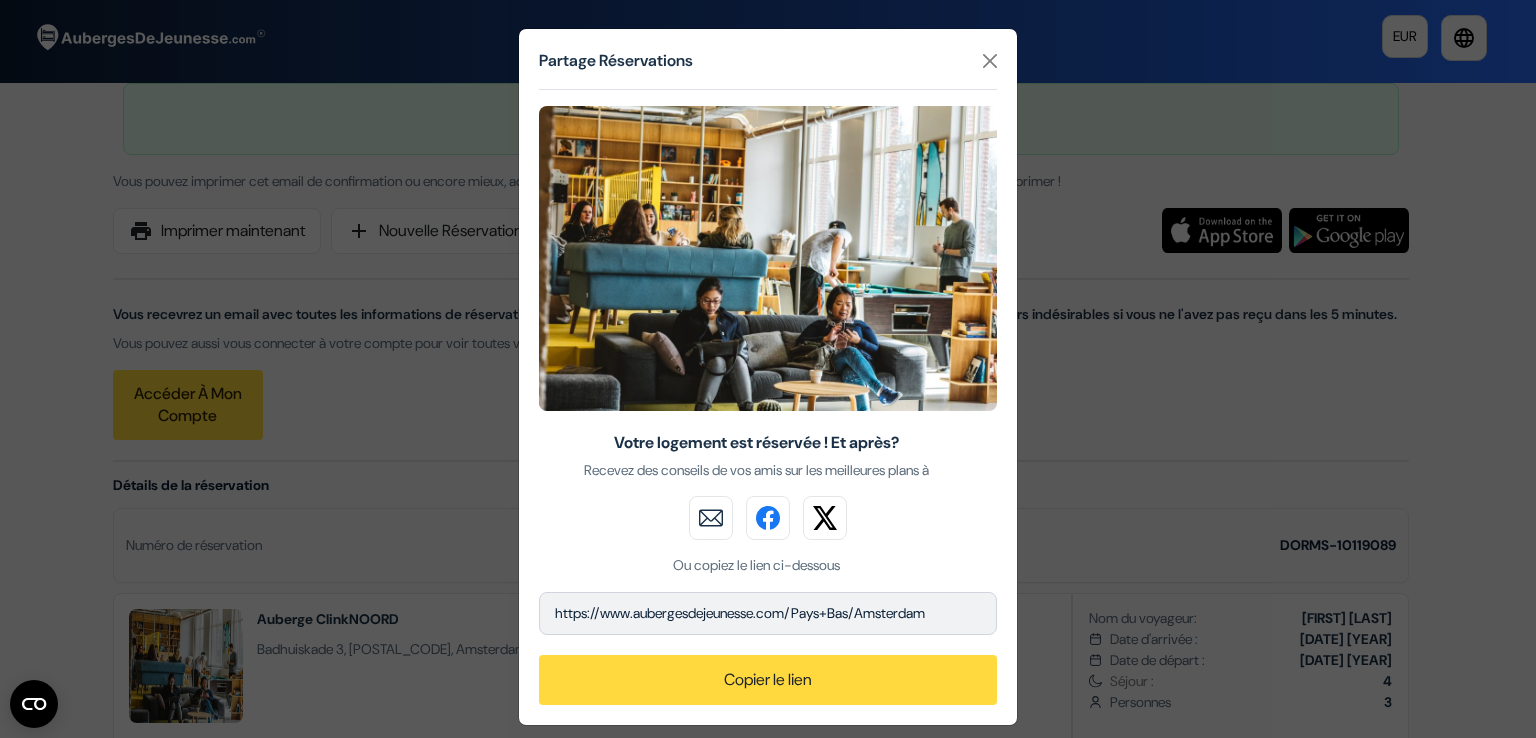 click on "https://www.aubergesdejeunesse.com/Pays+Bas/Amsterdam" at bounding box center (768, 613) 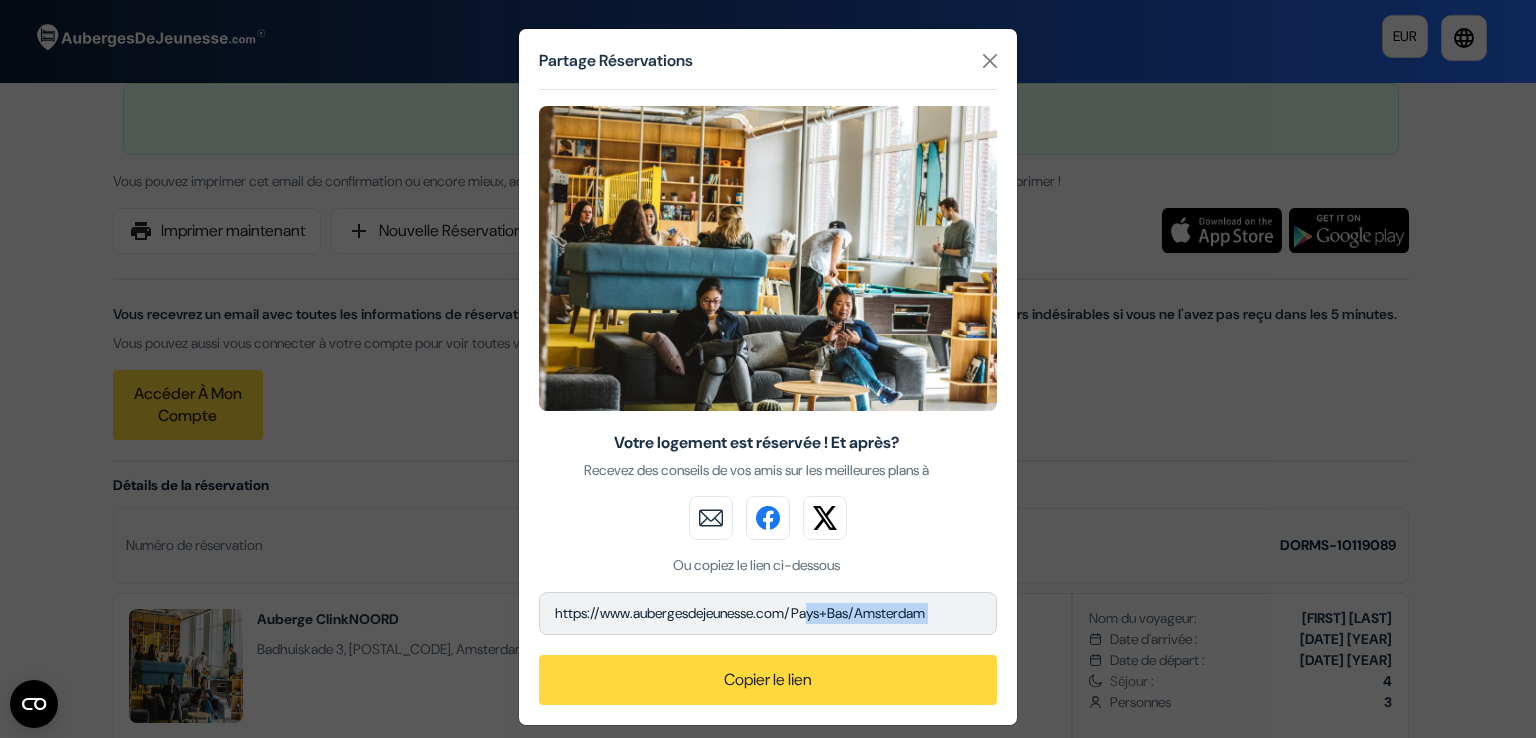 click on "https://www.aubergesdejeunesse.com/Pays+Bas/Amsterdam" at bounding box center (768, 613) 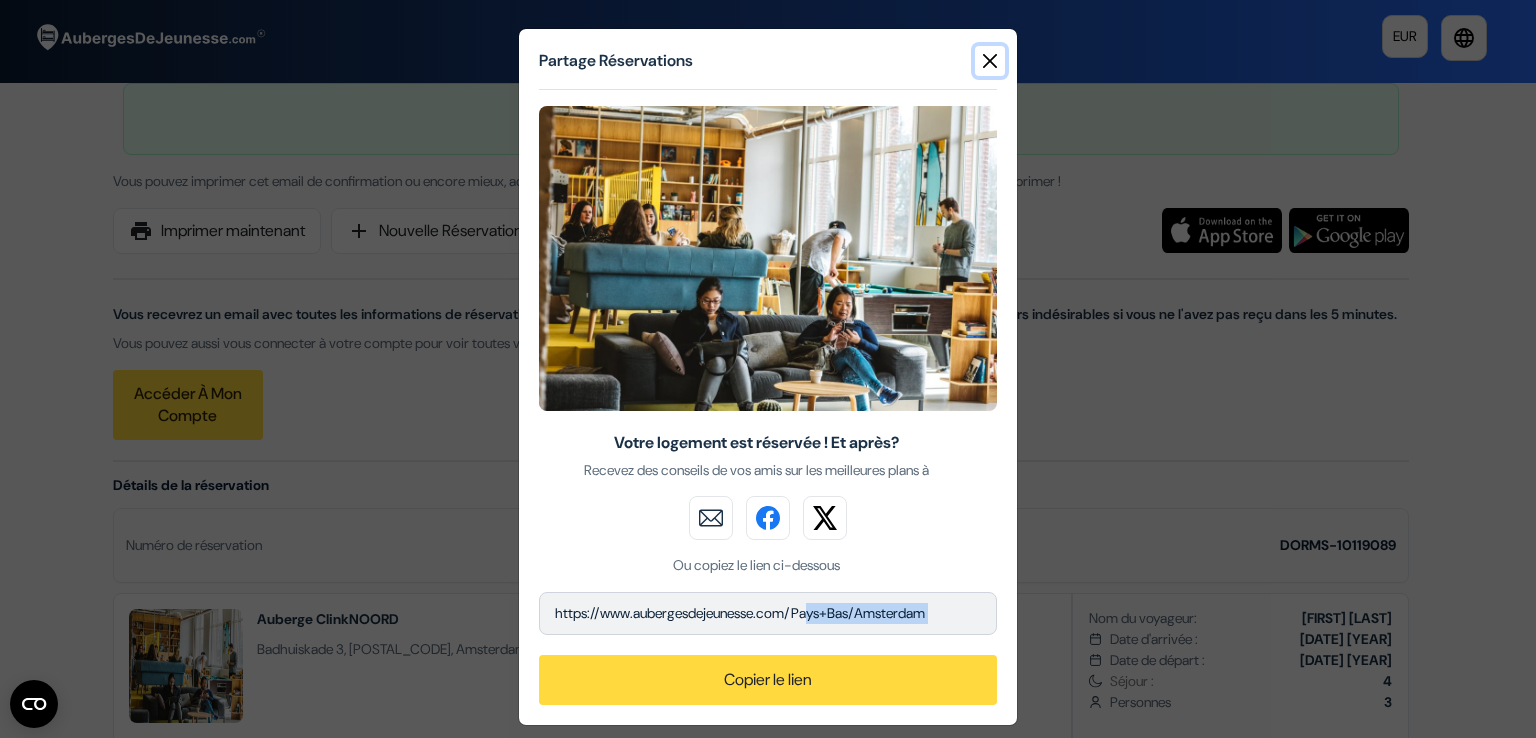 click at bounding box center [990, 61] 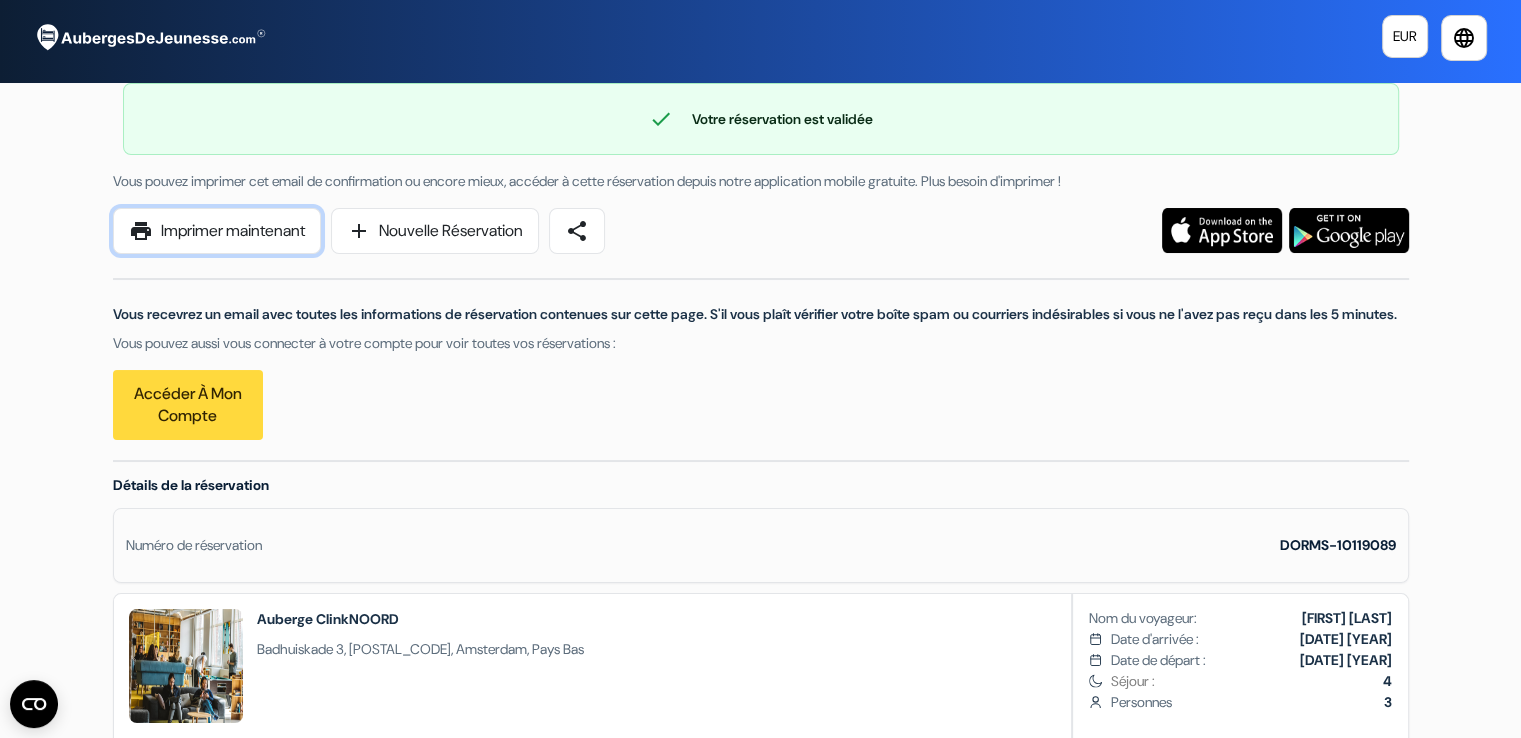 click on "print Imprimer maintenant" at bounding box center (217, 231) 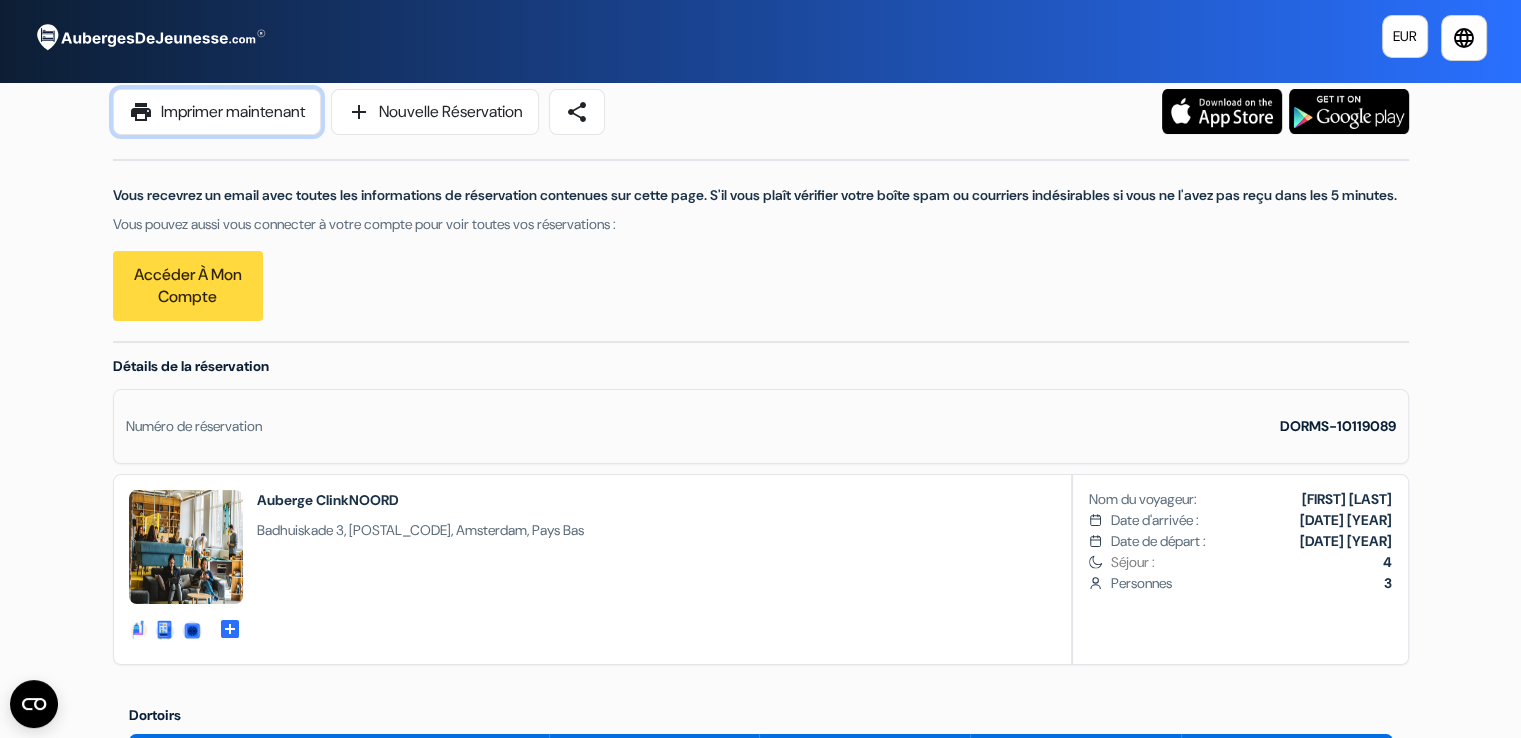 scroll, scrollTop: 136, scrollLeft: 0, axis: vertical 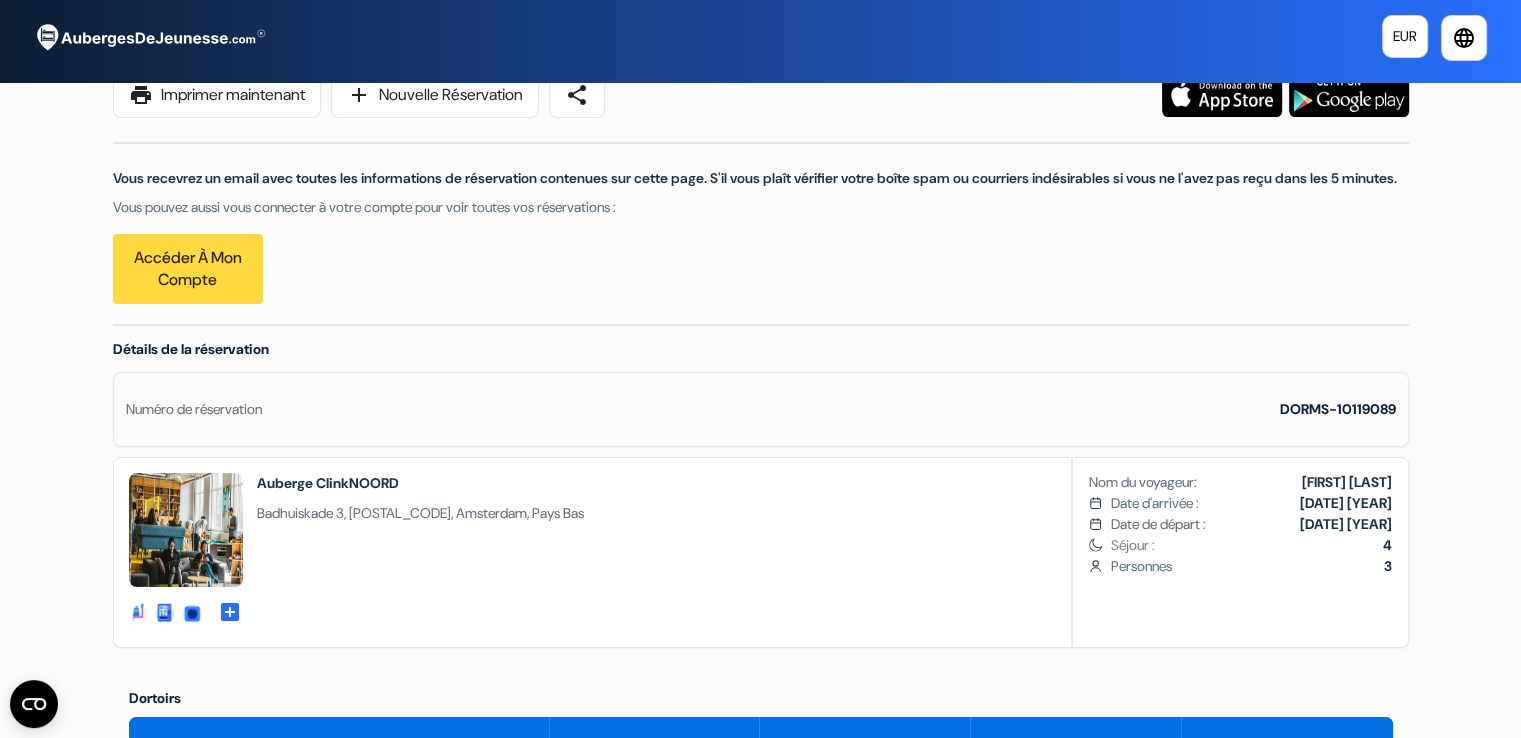 click on "Numéro de réservation
DORMS-10119089" at bounding box center (761, 409) 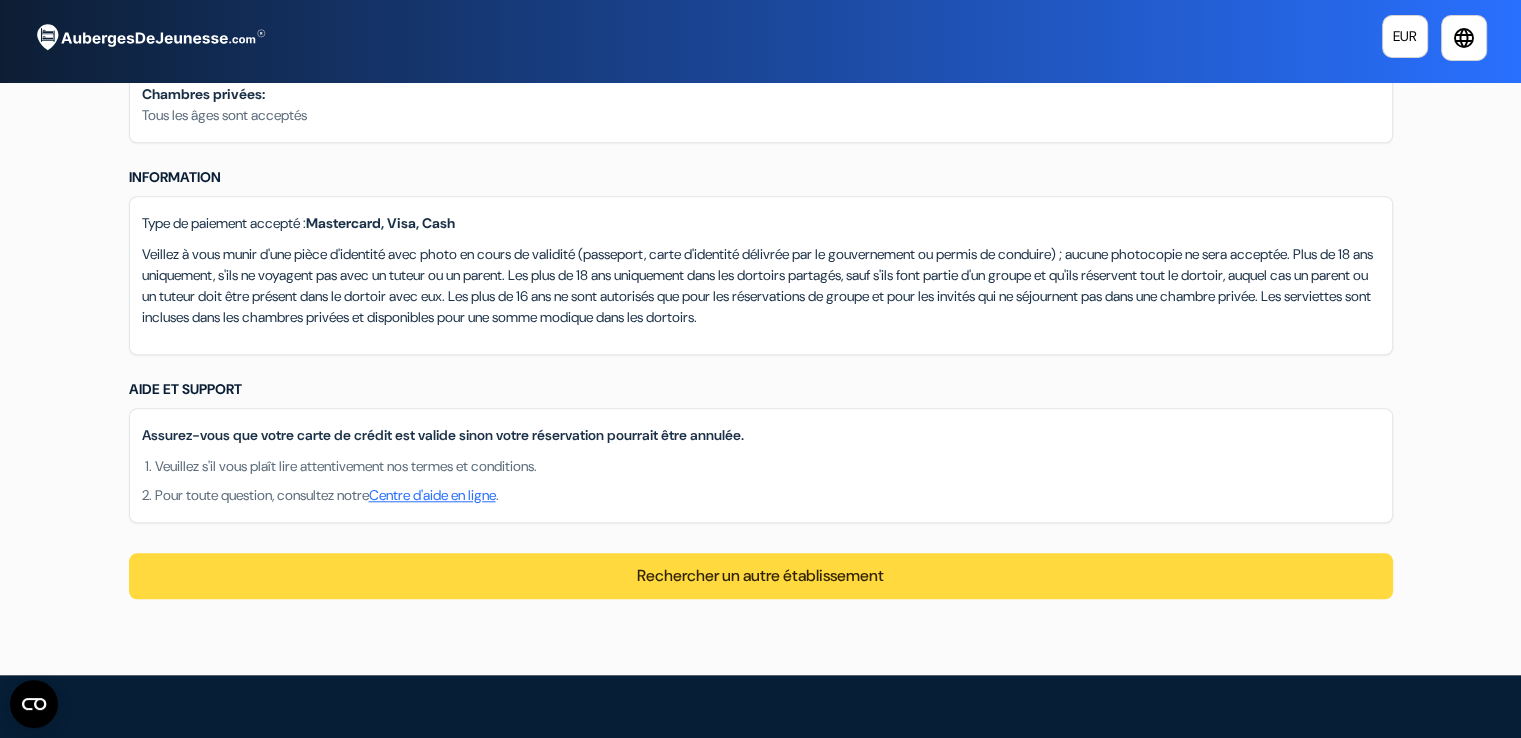 scroll, scrollTop: 1706, scrollLeft: 0, axis: vertical 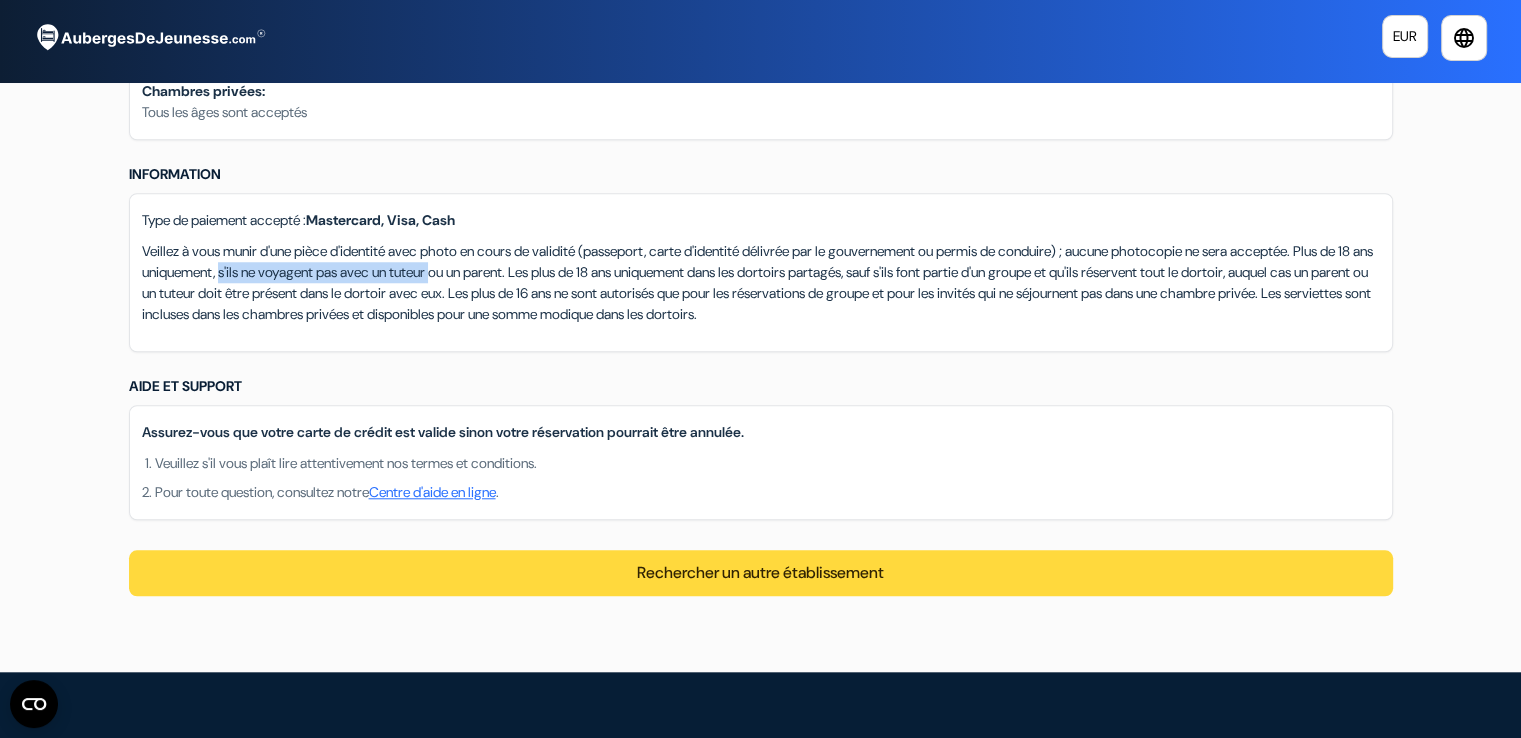 drag, startPoint x: 389, startPoint y: 287, endPoint x: 619, endPoint y: 292, distance: 230.05434 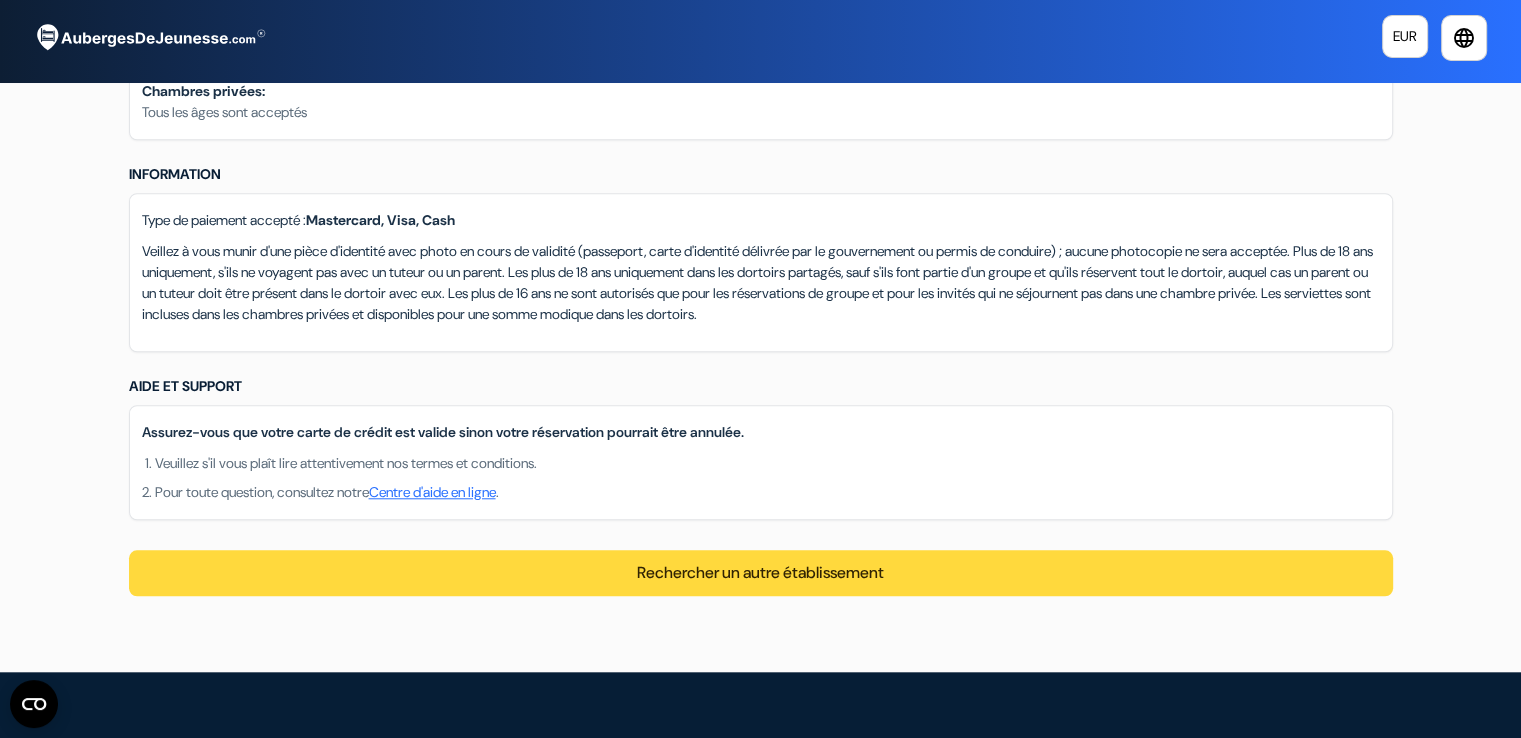 click on "Veillez à vous munir d'une pièce d'identité avec photo en cours de validité (passeport, carte d'identité délivrée par le gouvernement ou permis de conduire) ; aucune photocopie ne sera acceptée.
Plus de 18 ans uniquement, s'ils ne voyagent pas avec un tuteur ou un parent.
Les plus de 18 ans uniquement dans les dortoirs partagés, sauf s'ils font partie d'un groupe et qu'ils réservent tout le dortoir, auquel cas un parent ou un tuteur doit être présent dans le dortoir avec eux.
Les plus de 16 ans ne sont autorisés que pour les réservations de groupe et pour les invités qui ne séjournent pas dans une chambre privée.
Les serviettes sont incluses dans les chambres privées et disponibles pour une somme modique dans les dortoirs." at bounding box center (761, 283) 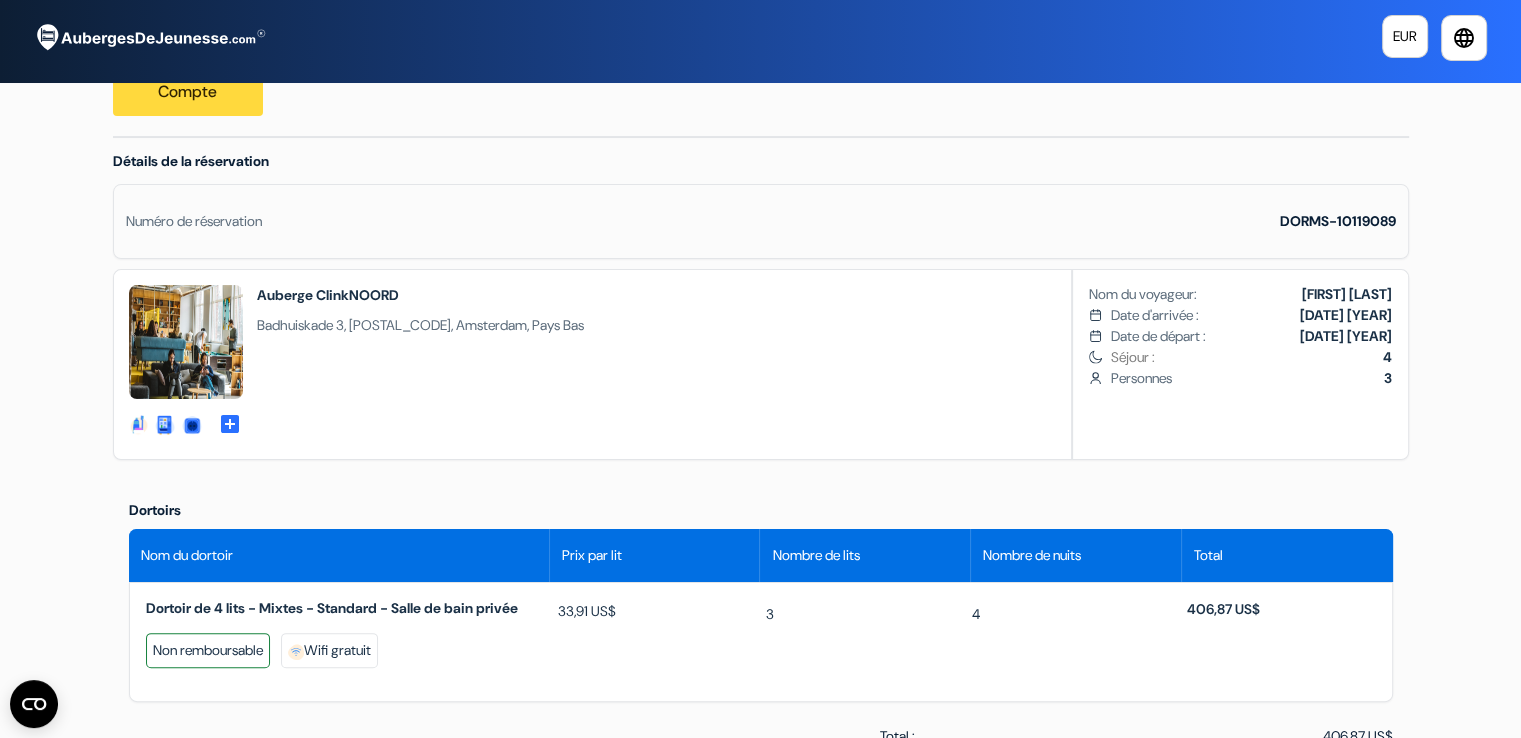 scroll, scrollTop: 324, scrollLeft: 0, axis: vertical 